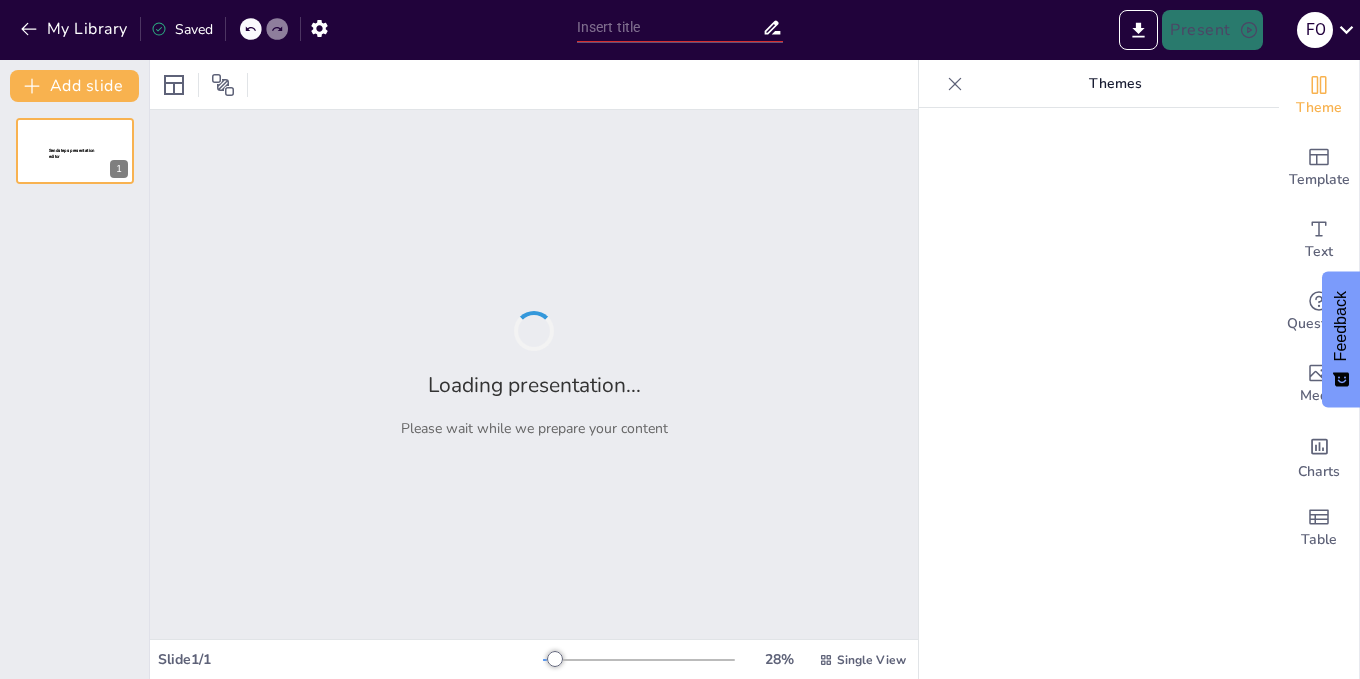 type on "Presentación del Sistema: Innovaciones y Soluciones Desarrolladas por Estudiantes" 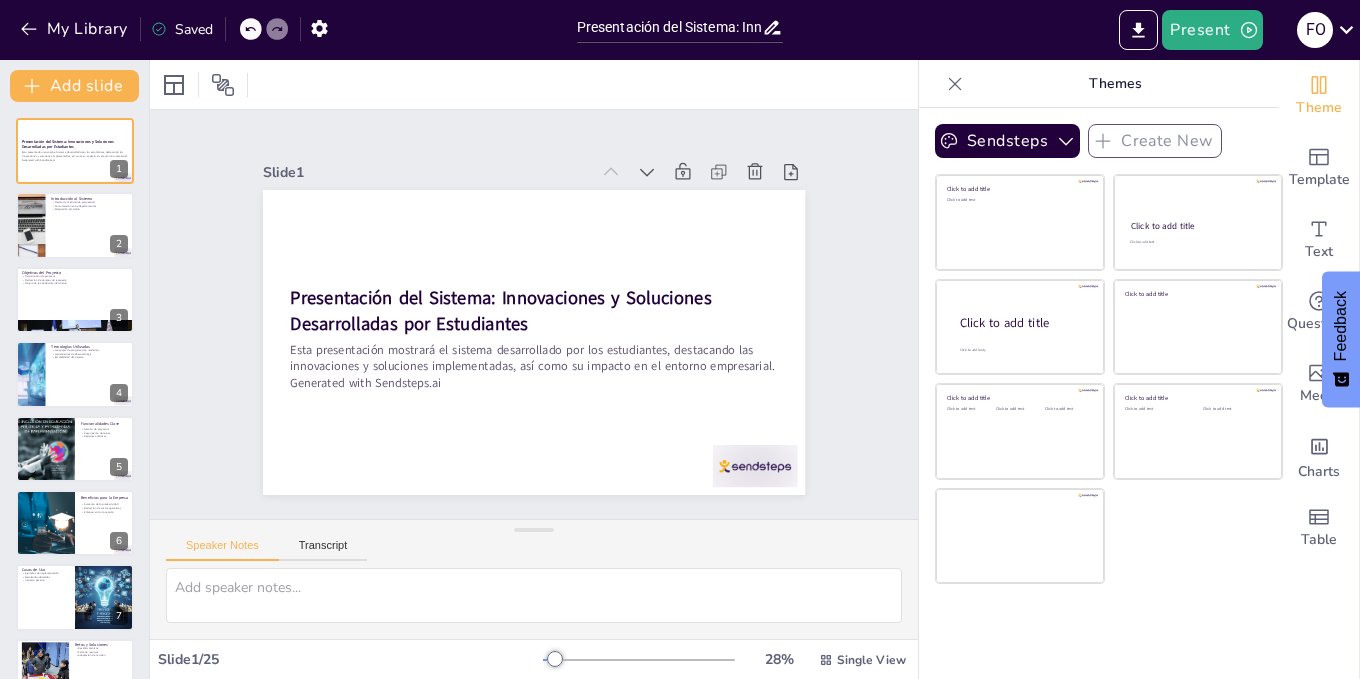scroll, scrollTop: 0, scrollLeft: 0, axis: both 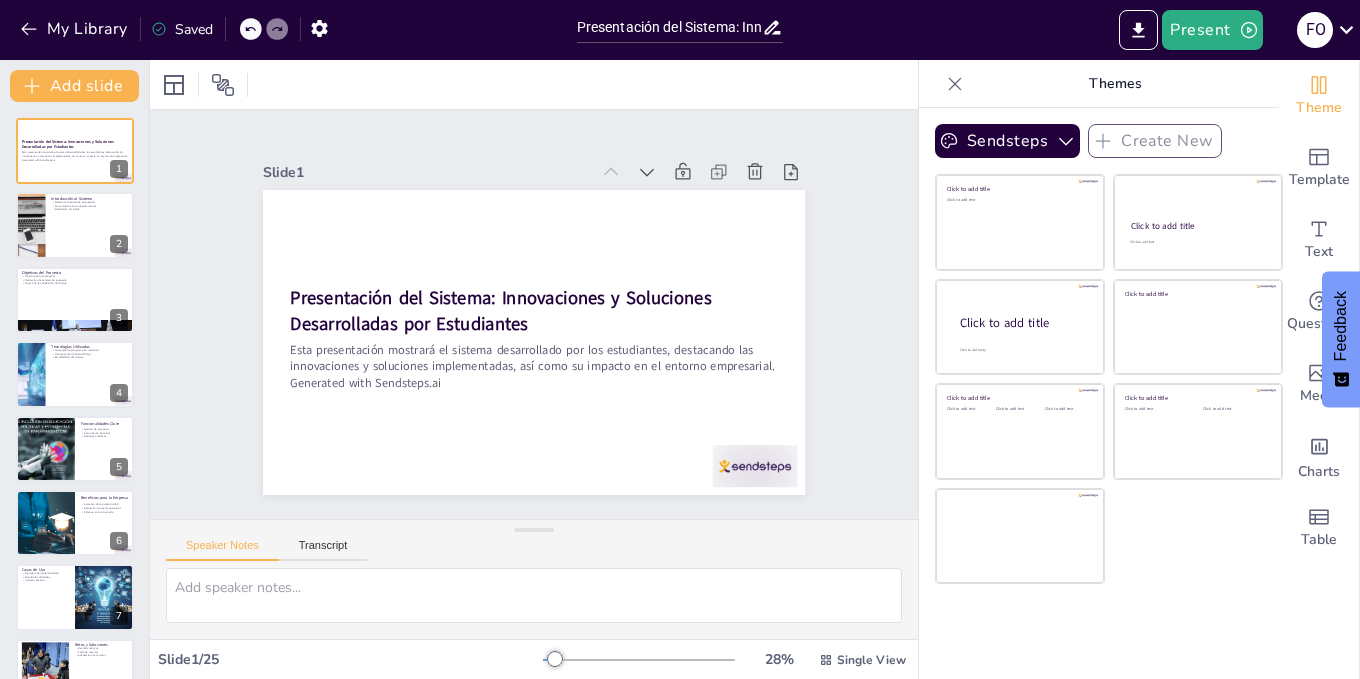 checkbox on "true" 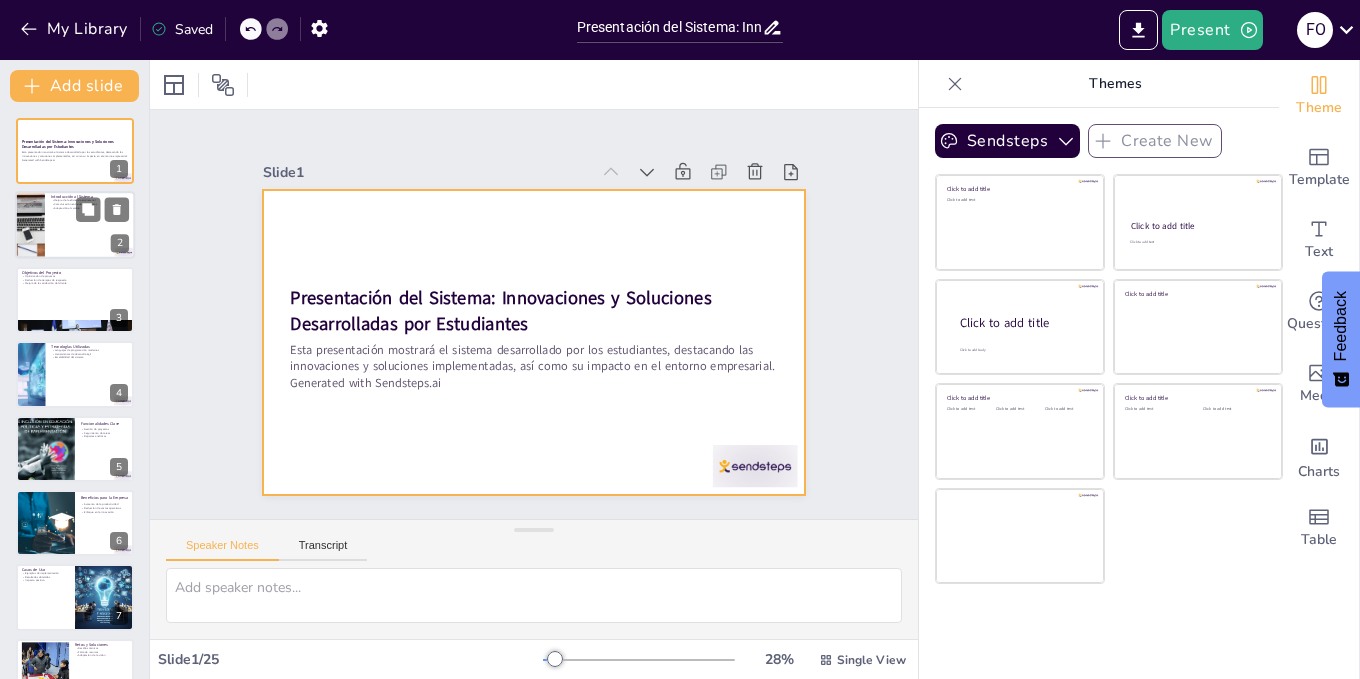 checkbox on "true" 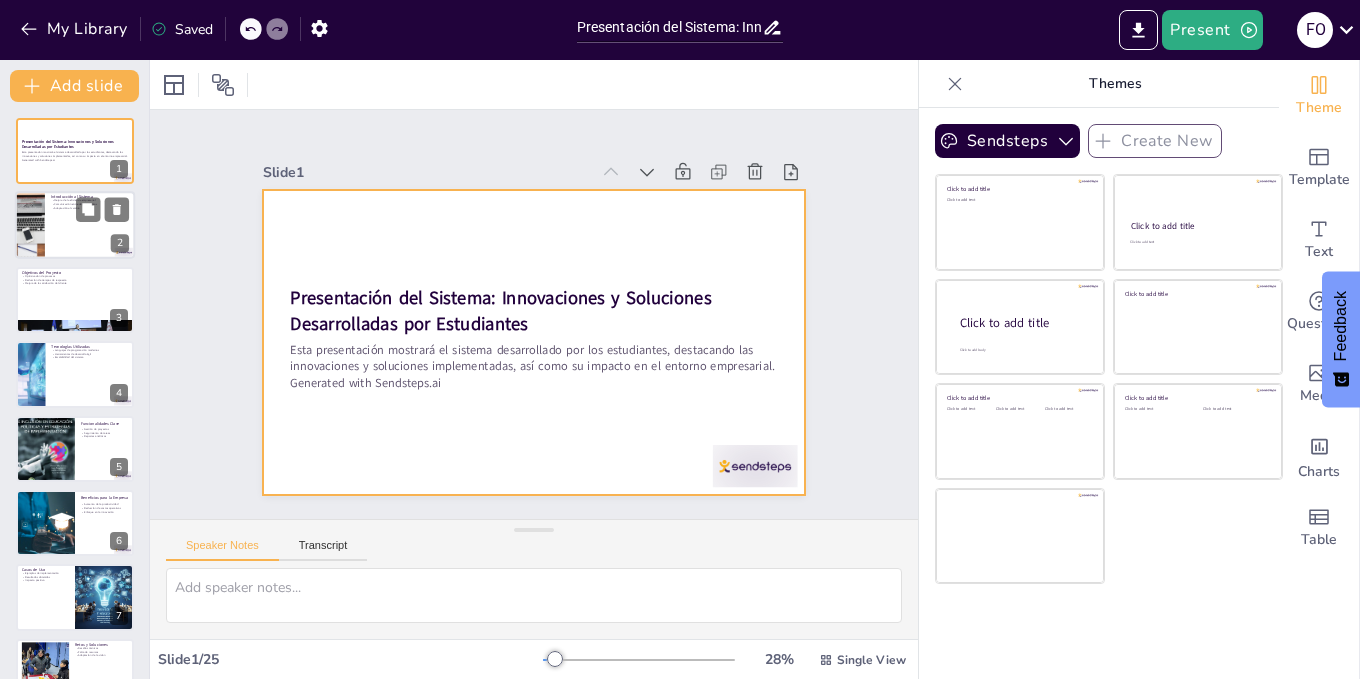 checkbox on "true" 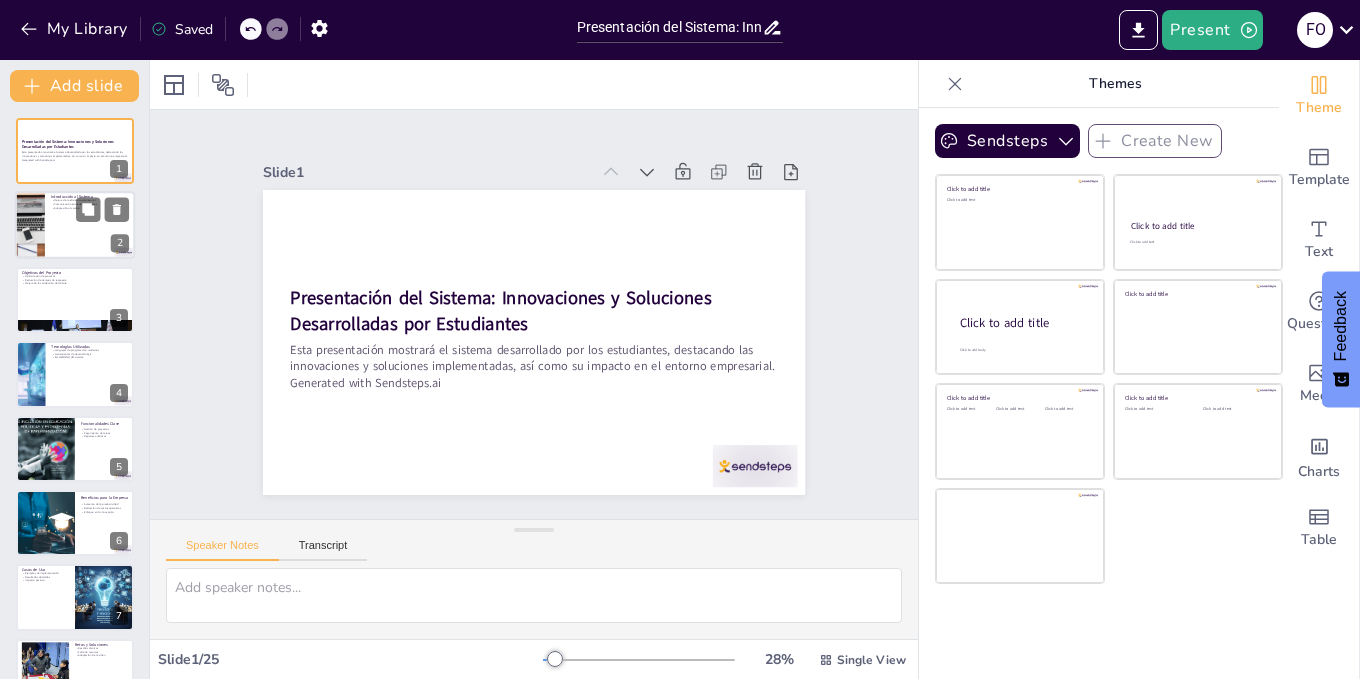 checkbox on "true" 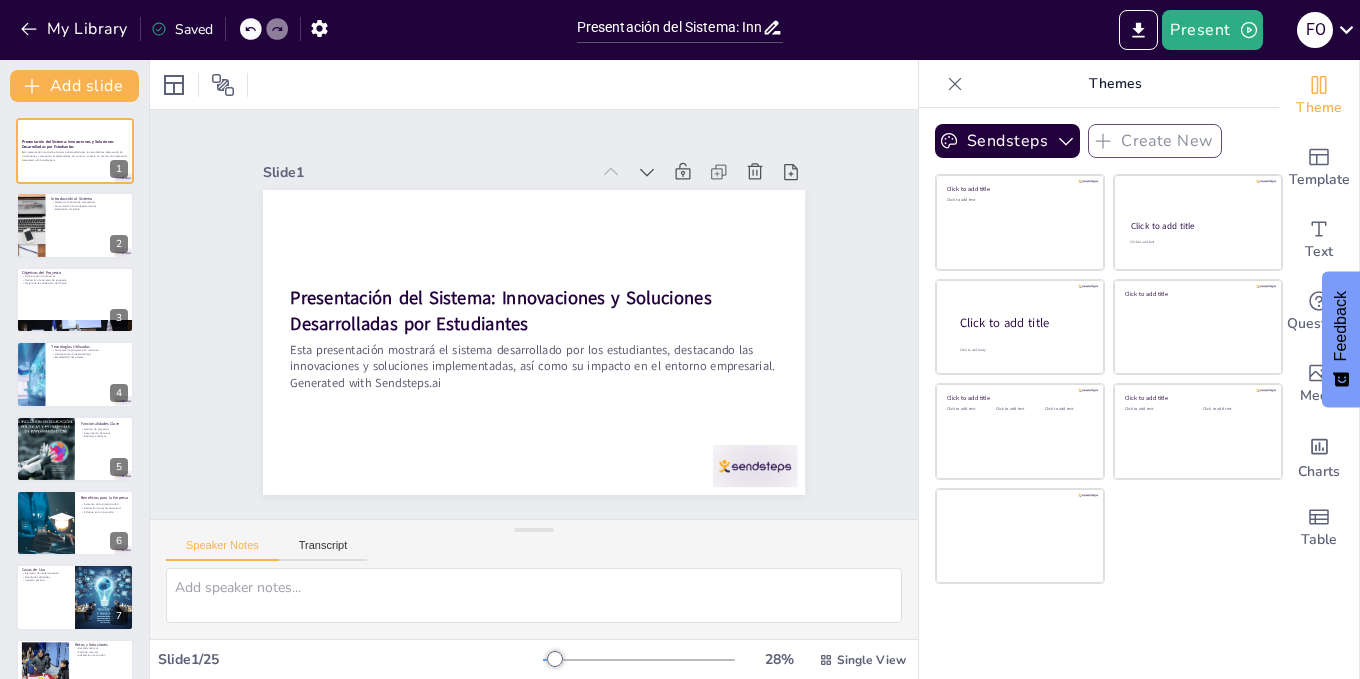 checkbox on "true" 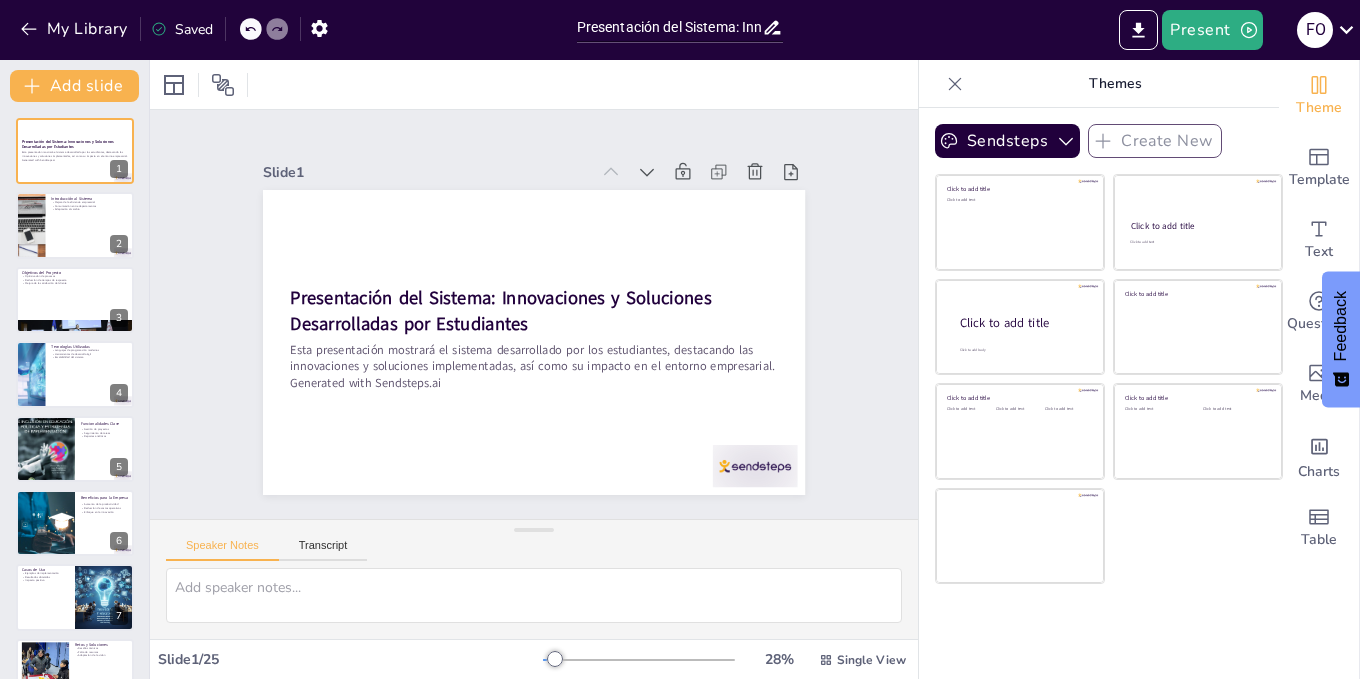 checkbox on "true" 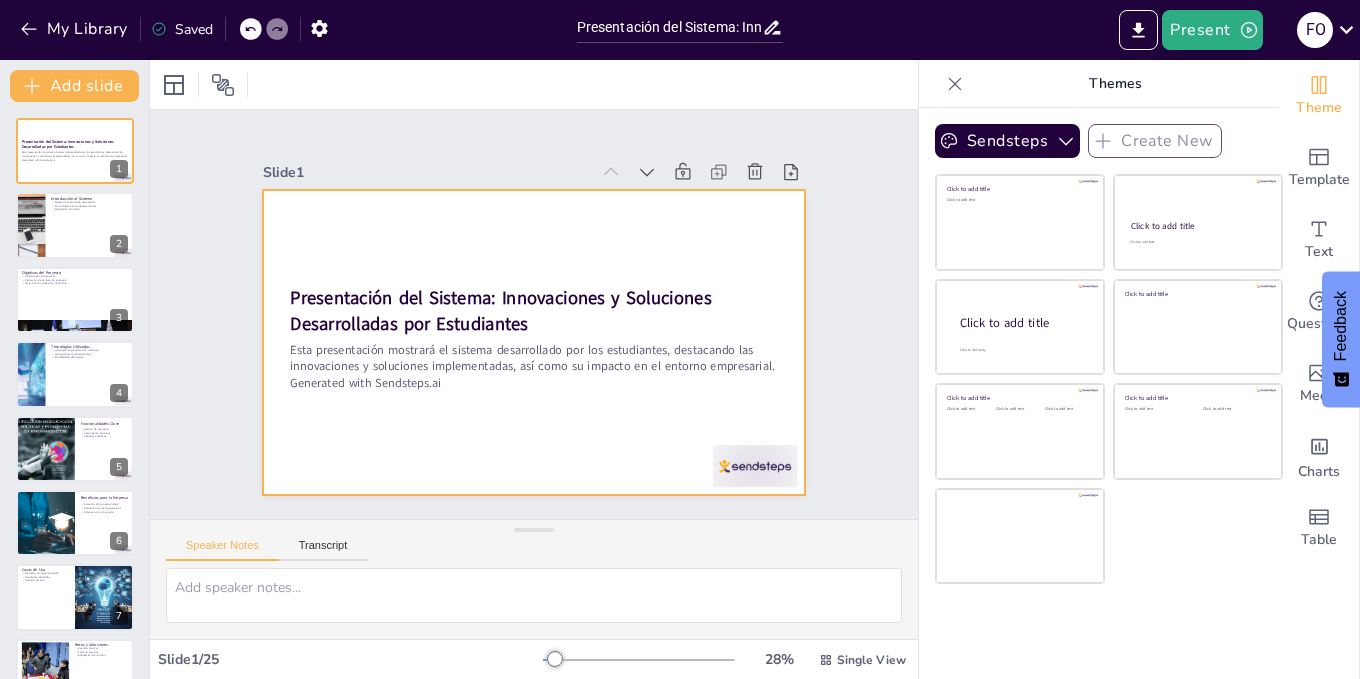 checkbox on "true" 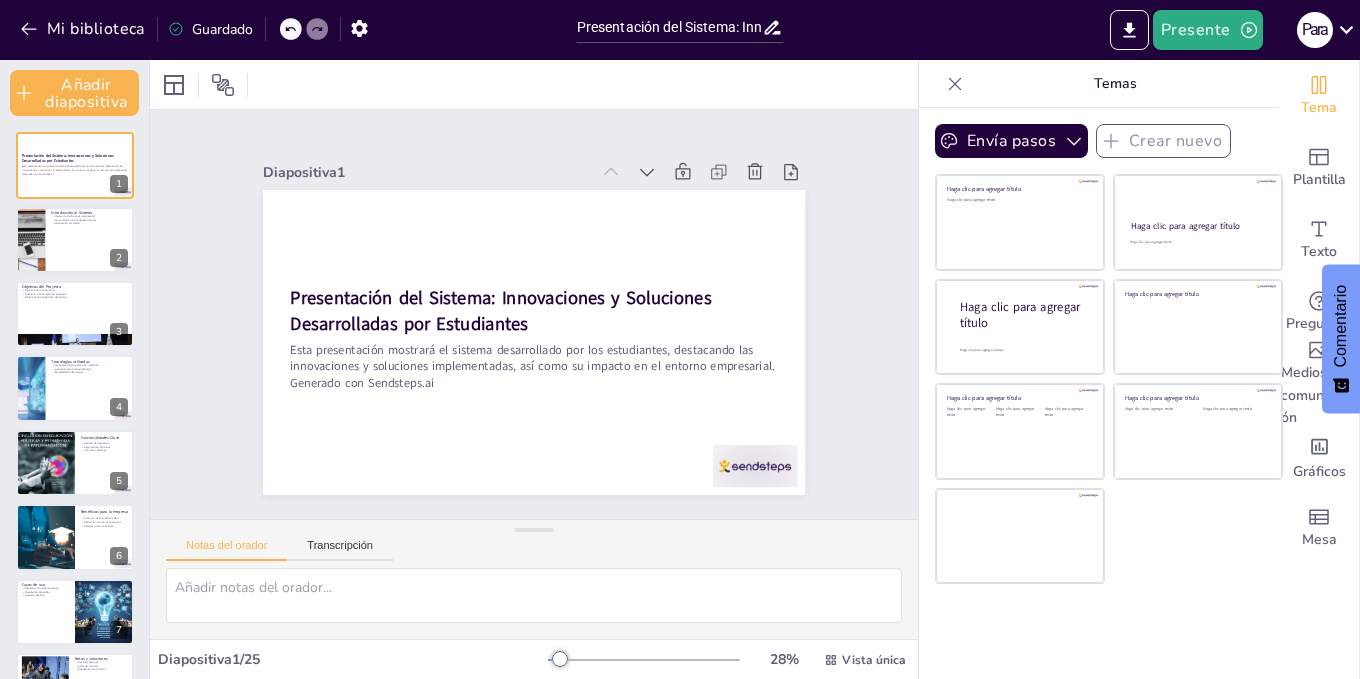 checkbox on "true" 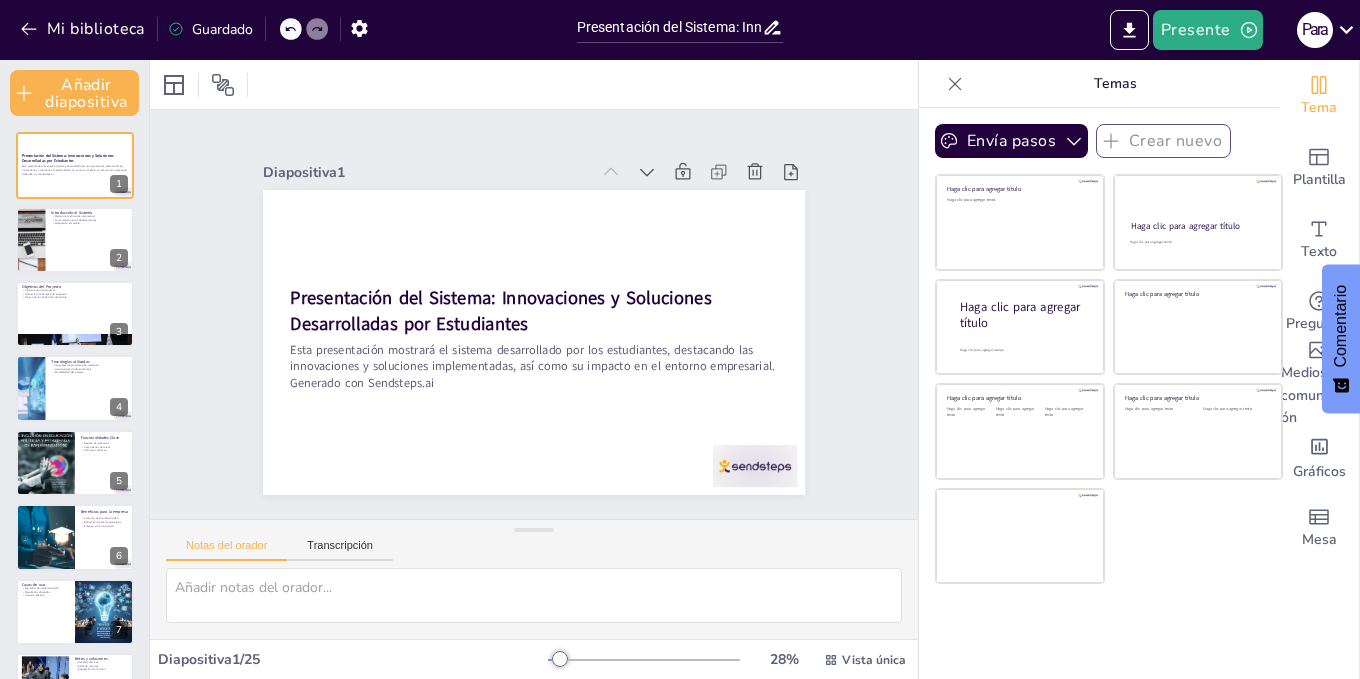 checkbox on "true" 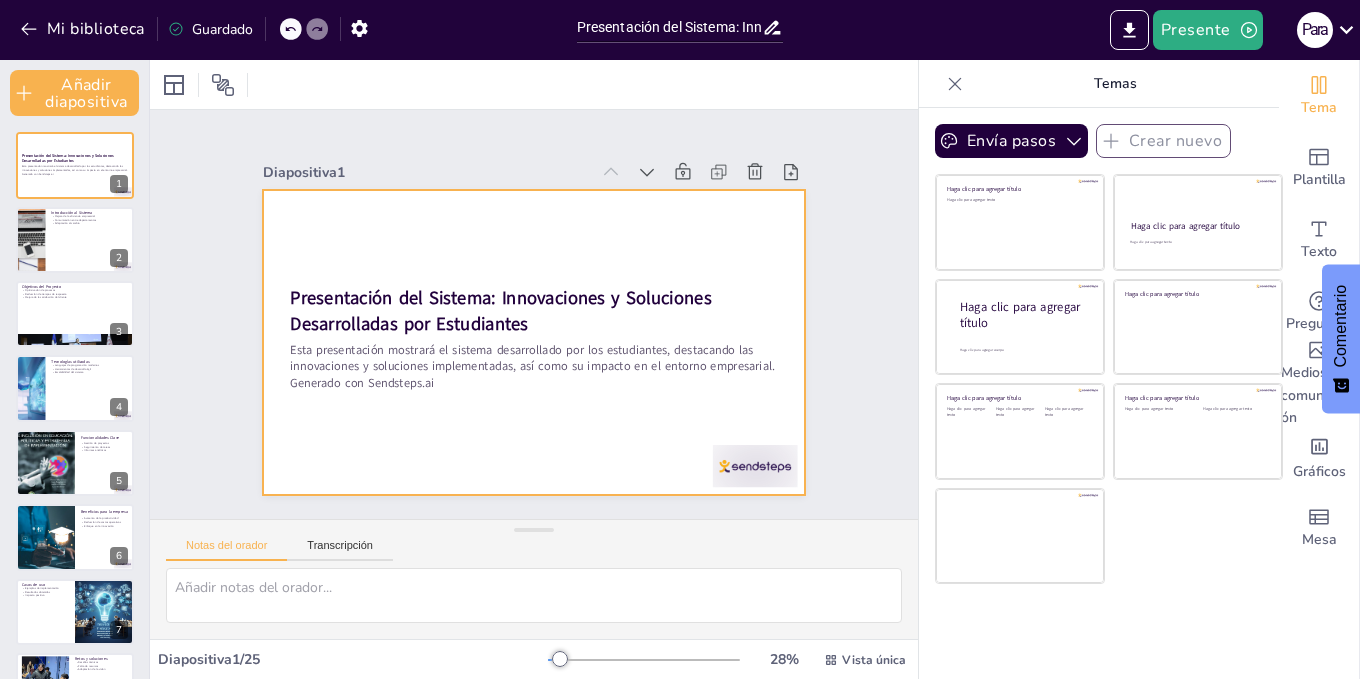 checkbox on "true" 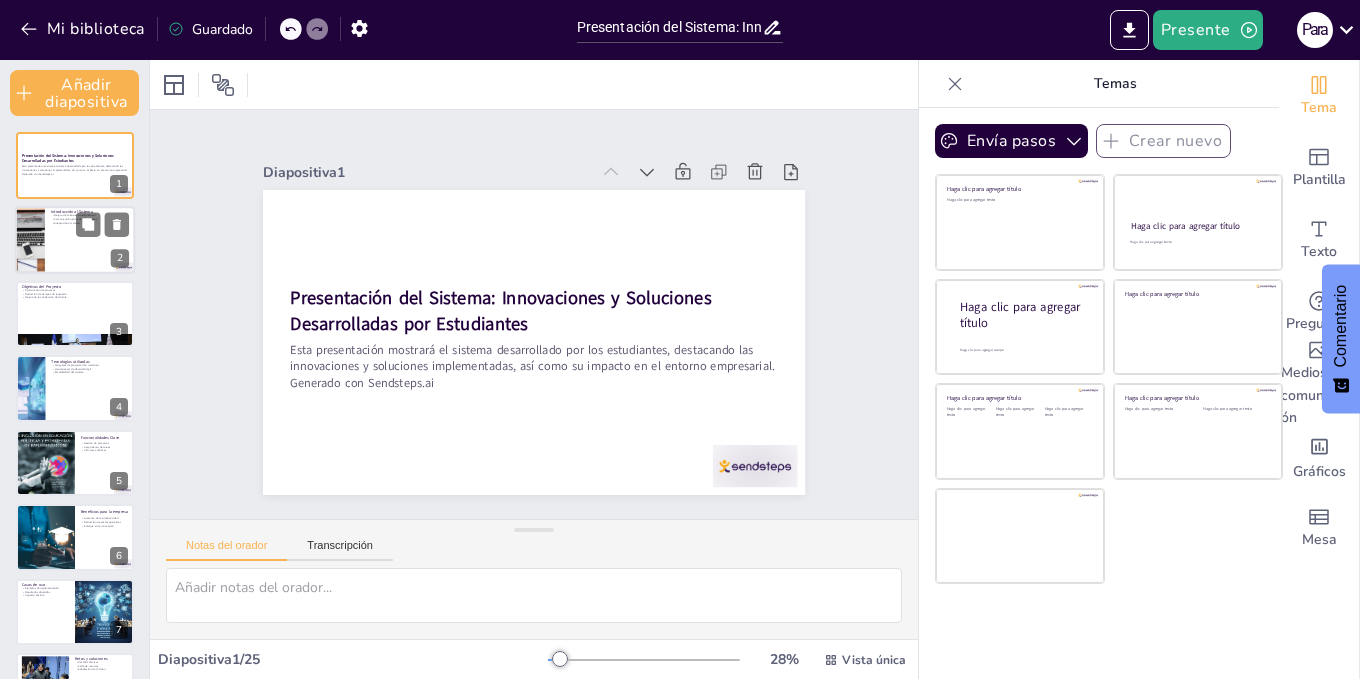 checkbox on "true" 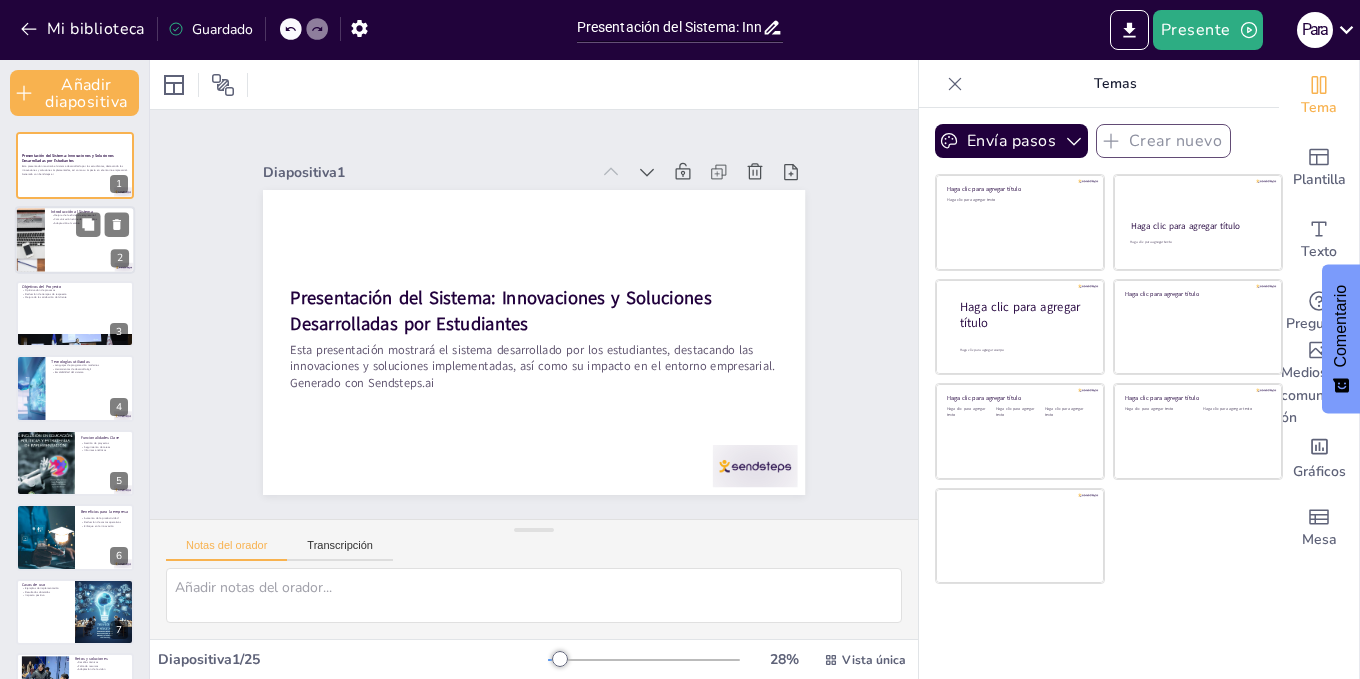 checkbox on "true" 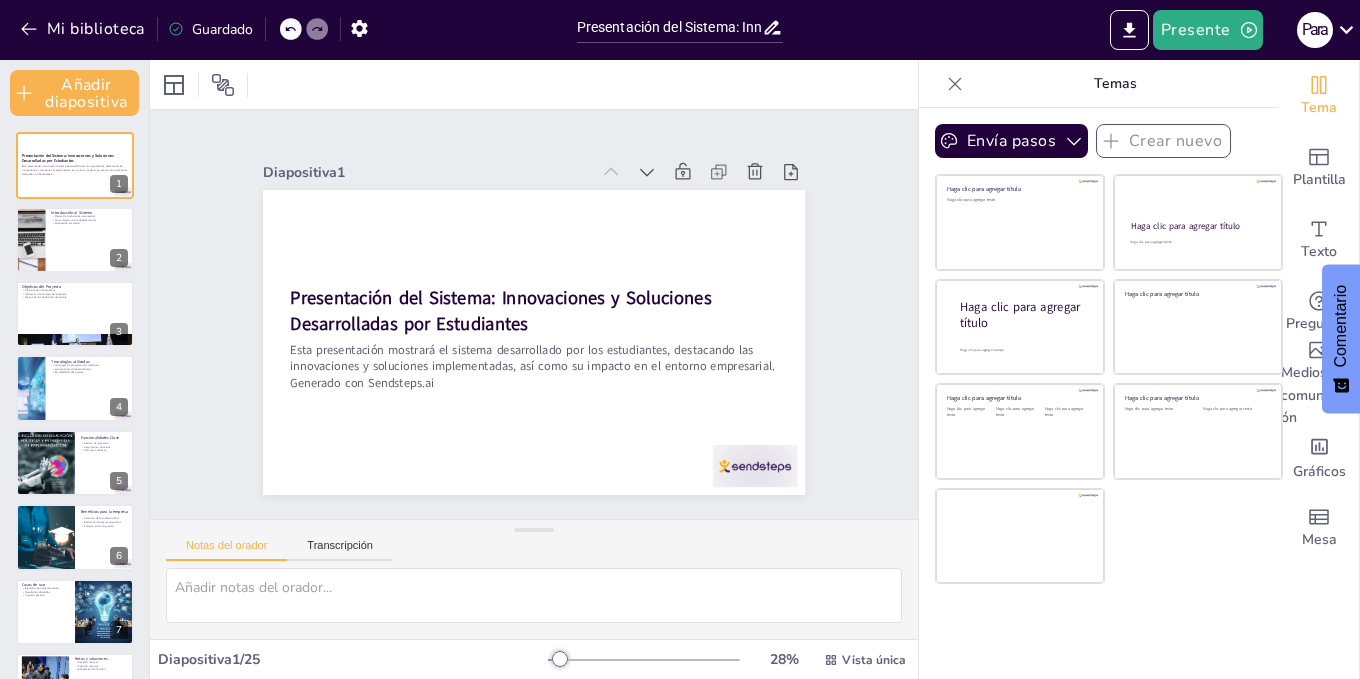 checkbox on "true" 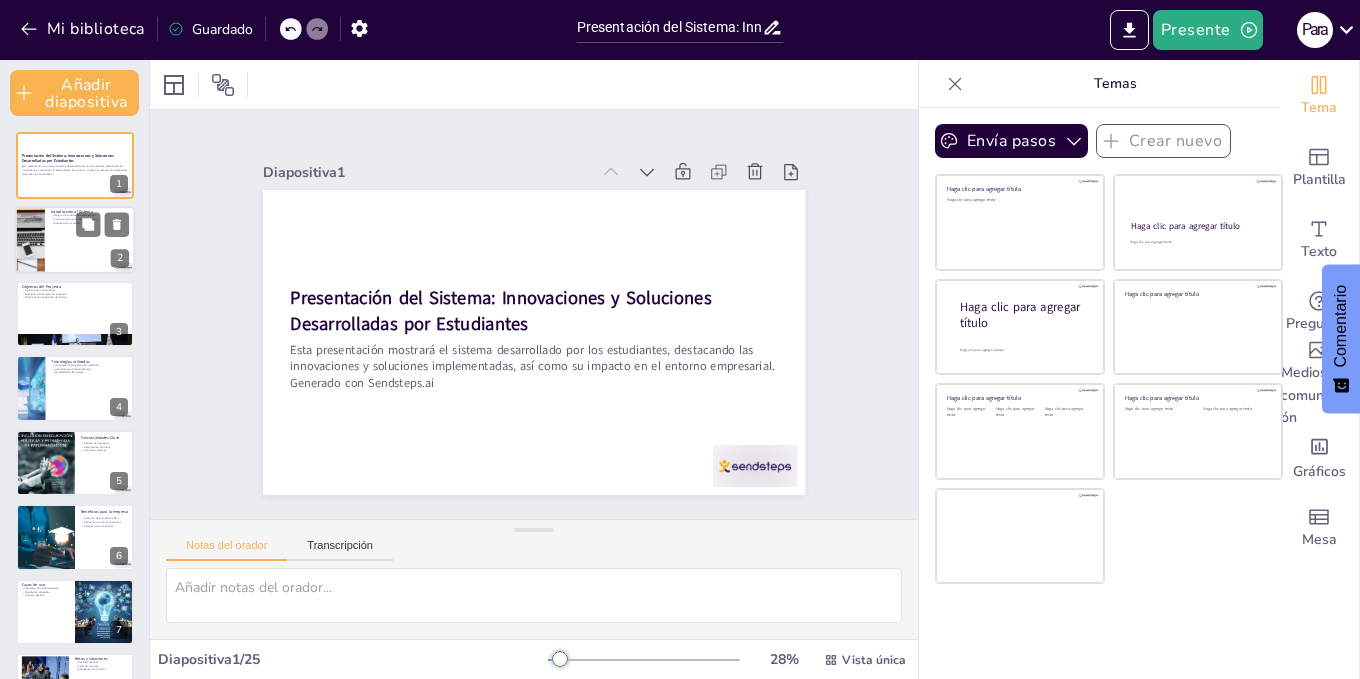 checkbox on "true" 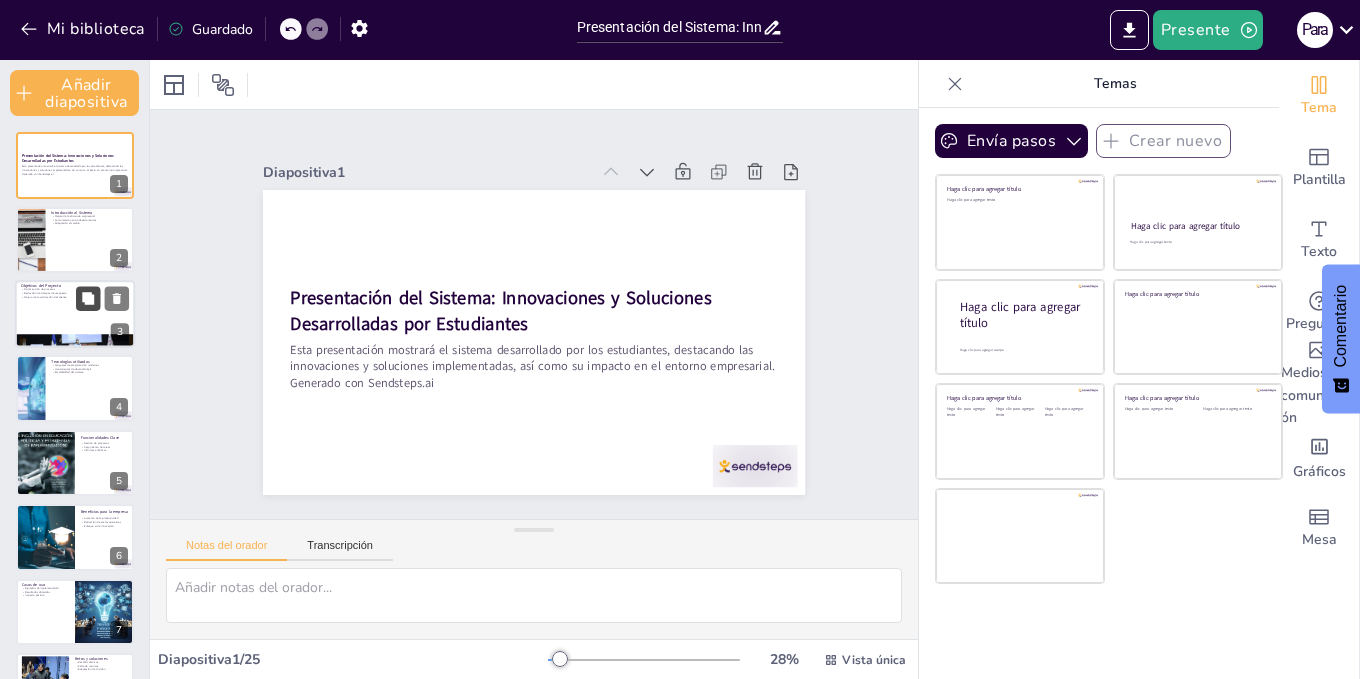 checkbox on "true" 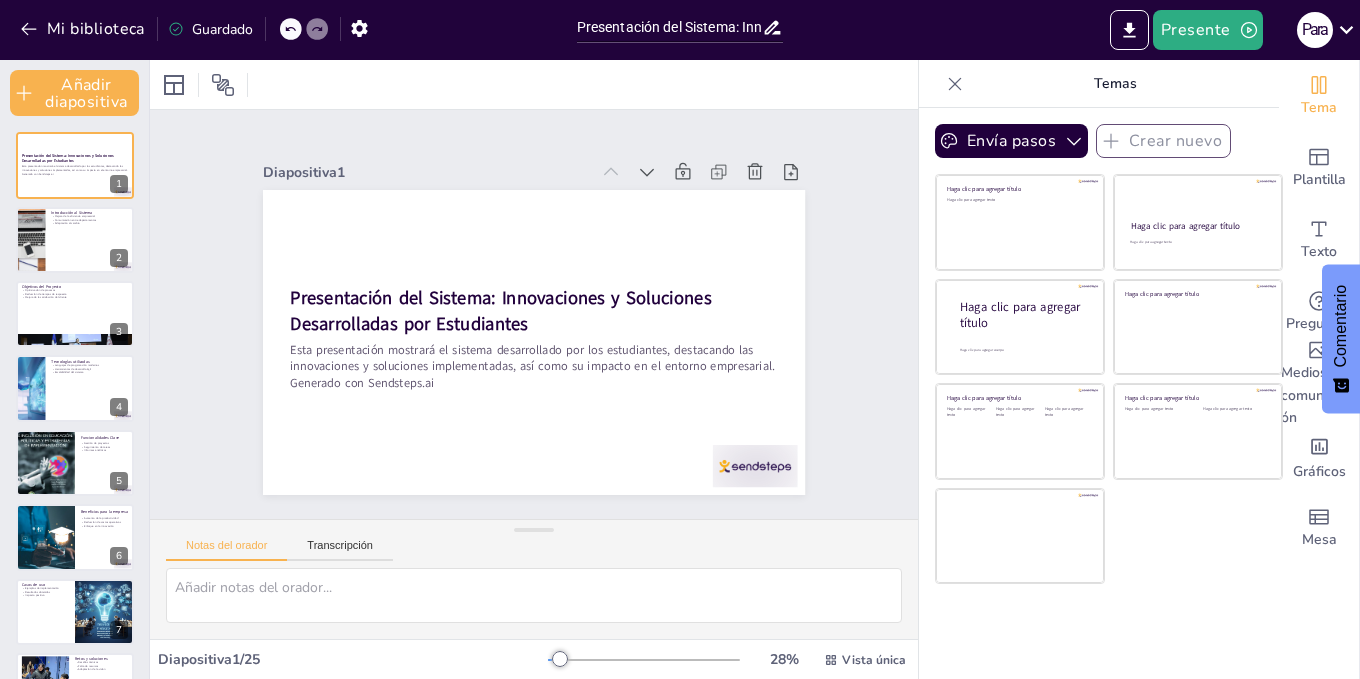 checkbox on "true" 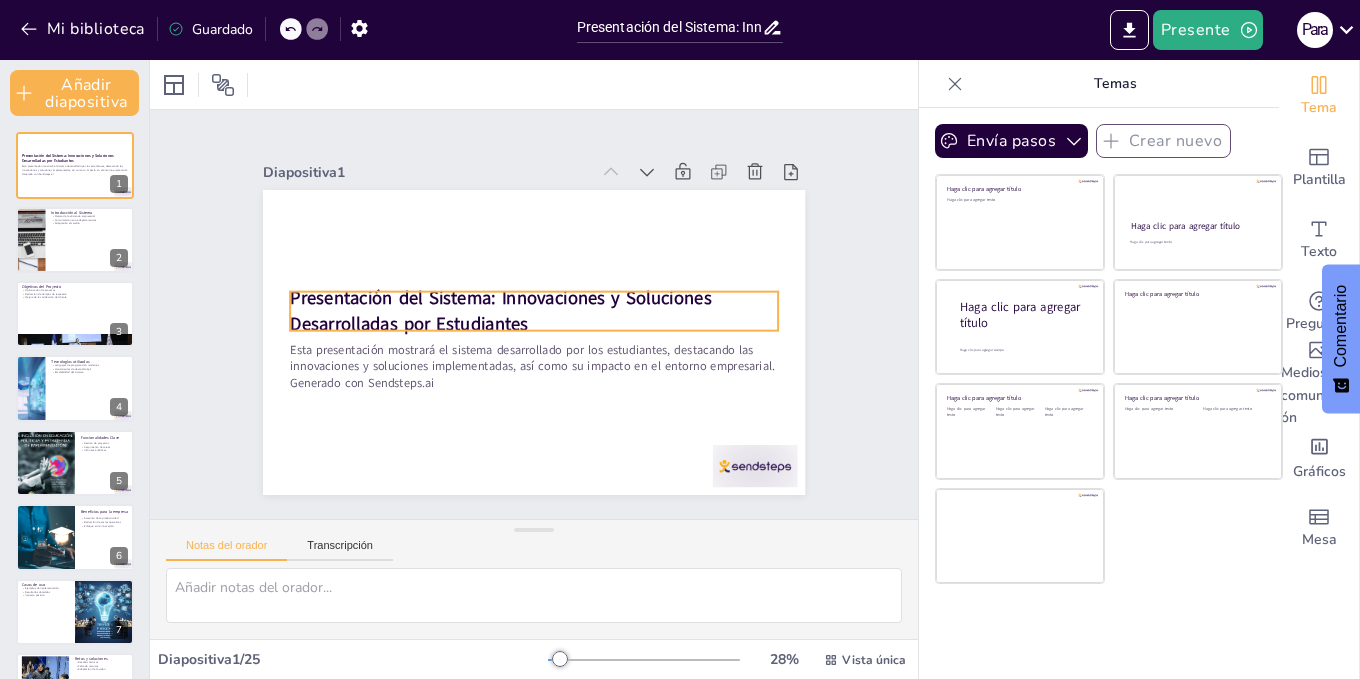 checkbox on "true" 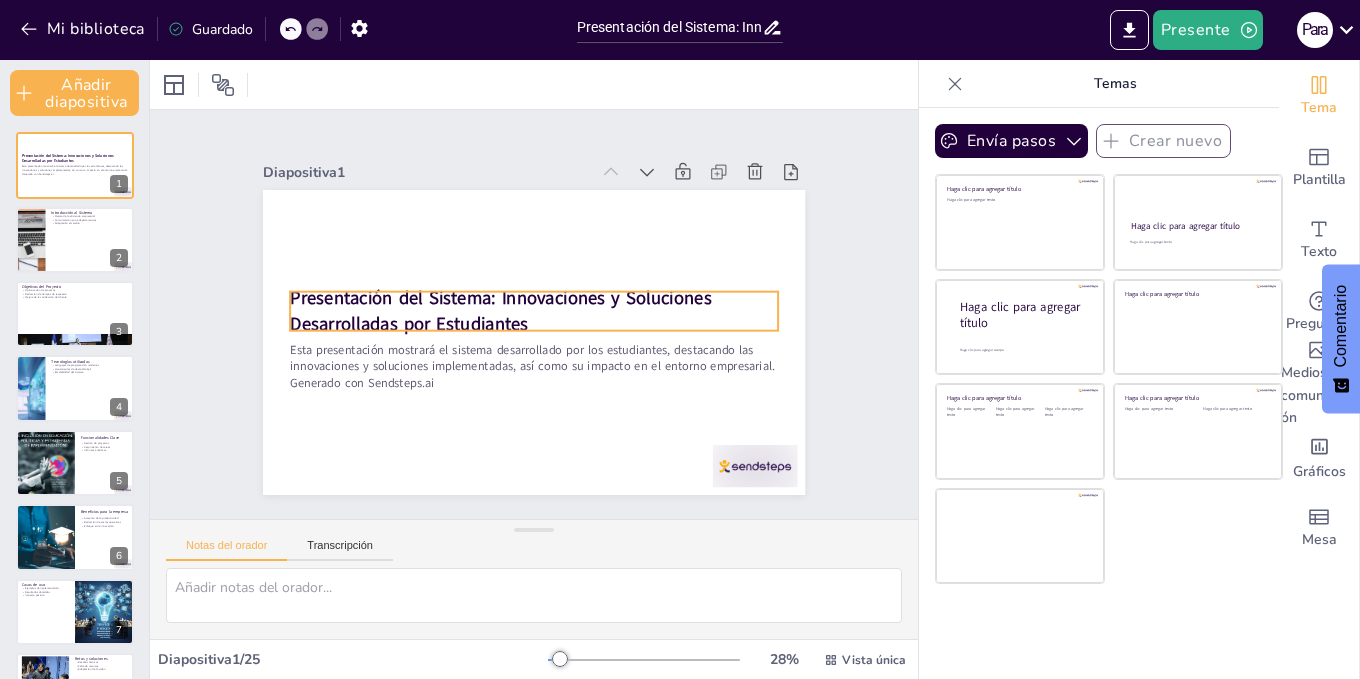 checkbox on "true" 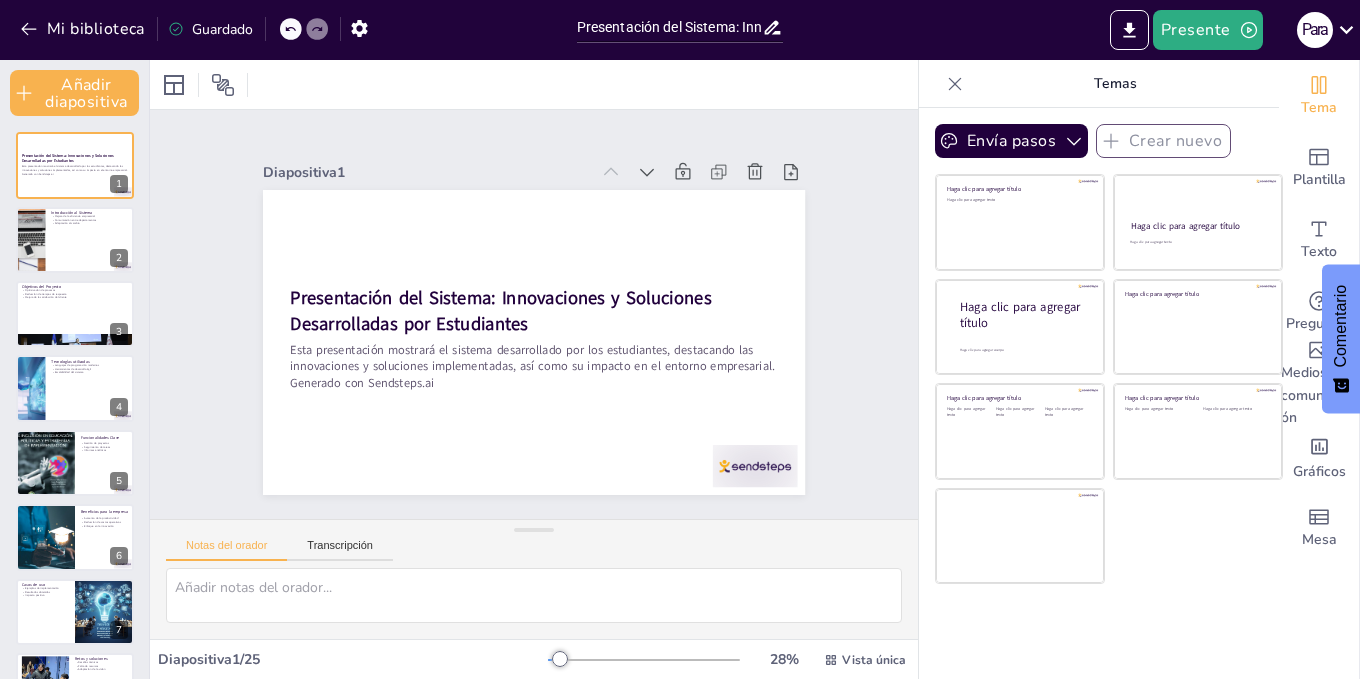 checkbox on "true" 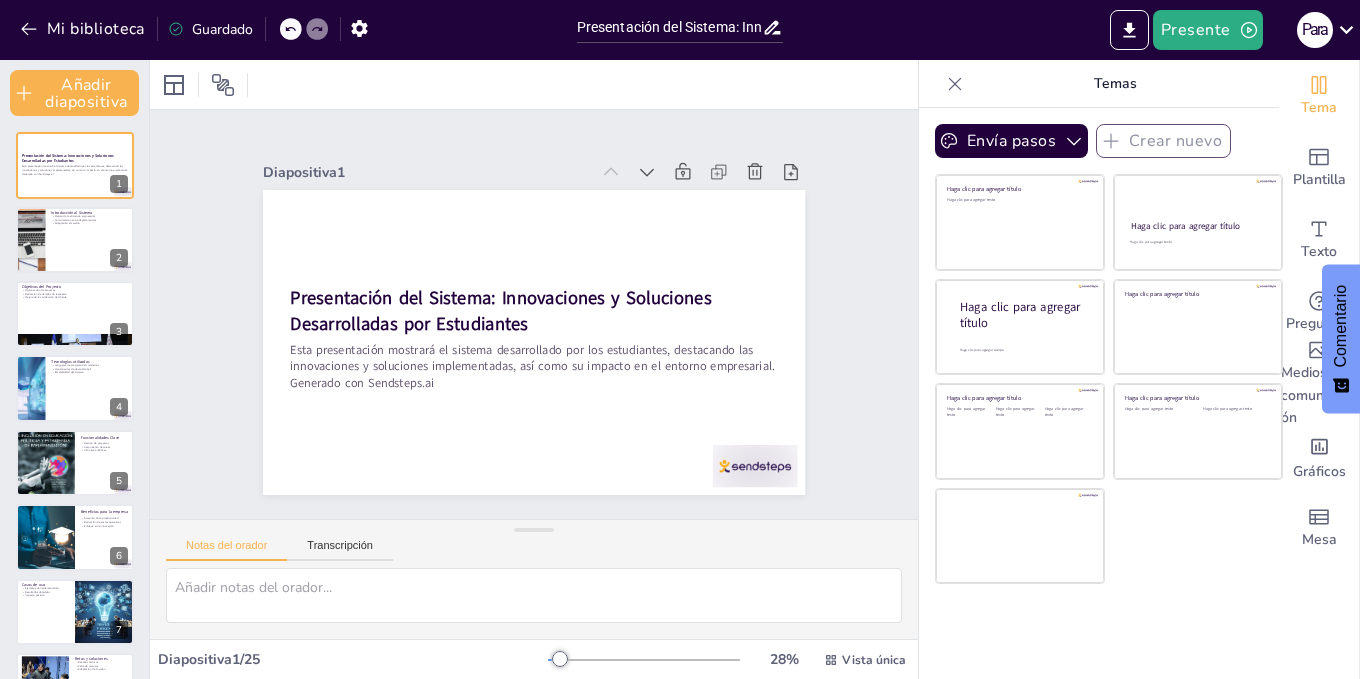checkbox on "true" 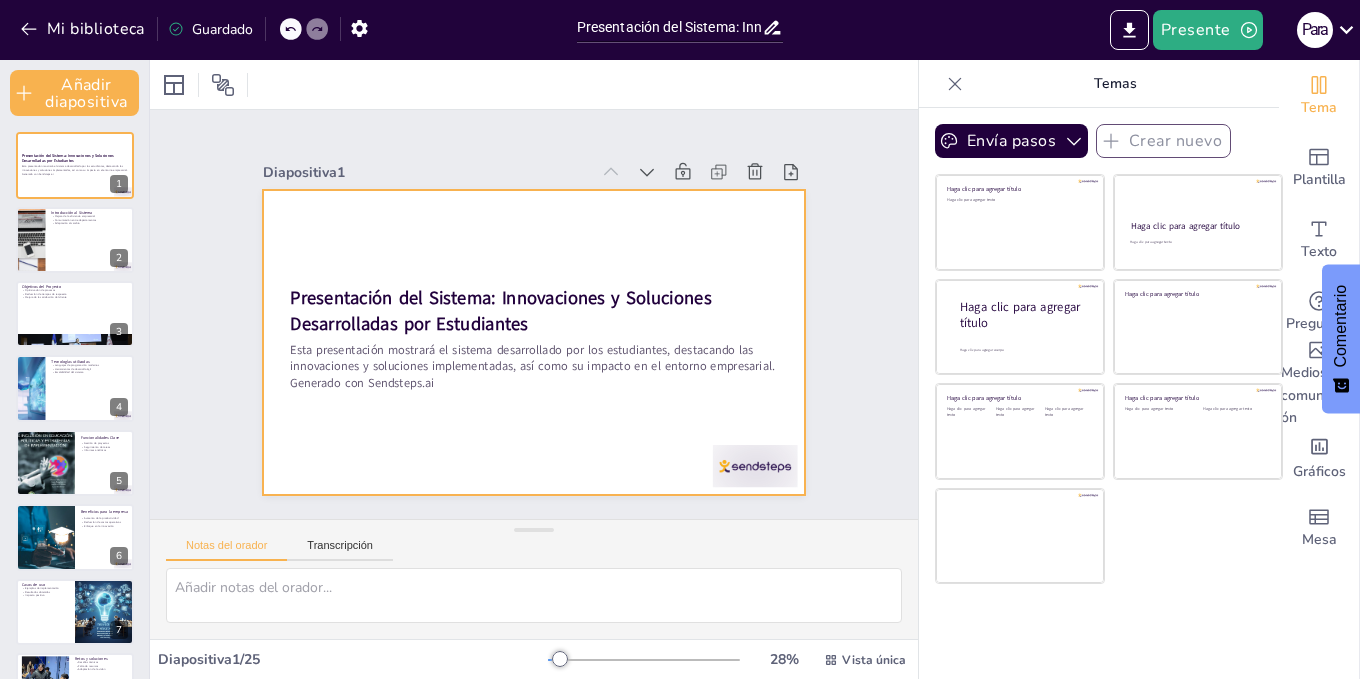 checkbox on "true" 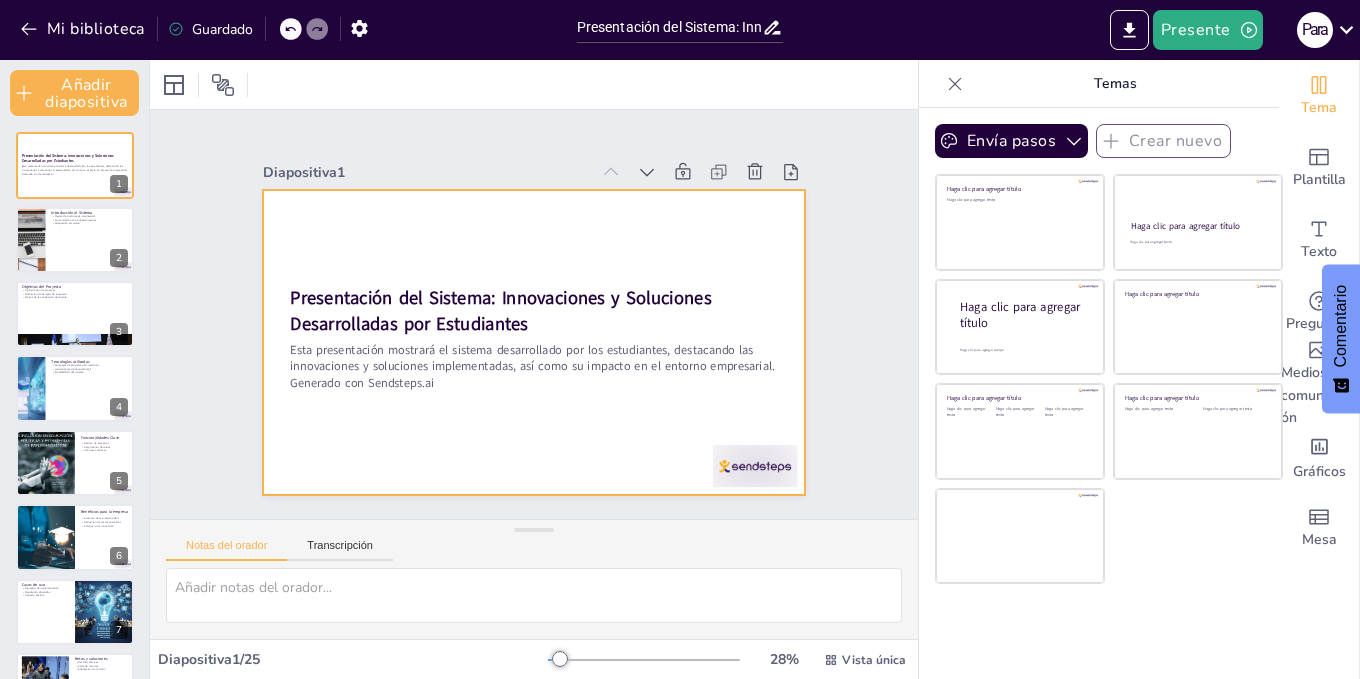 checkbox on "true" 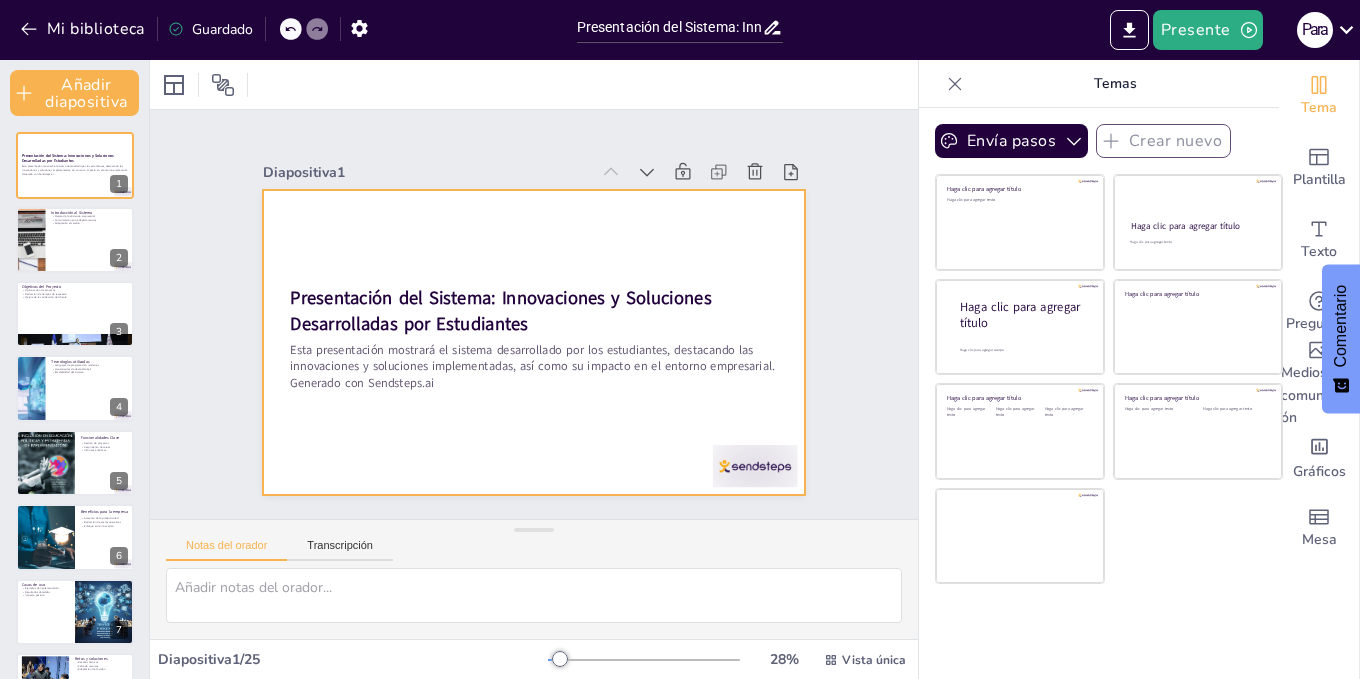 checkbox on "true" 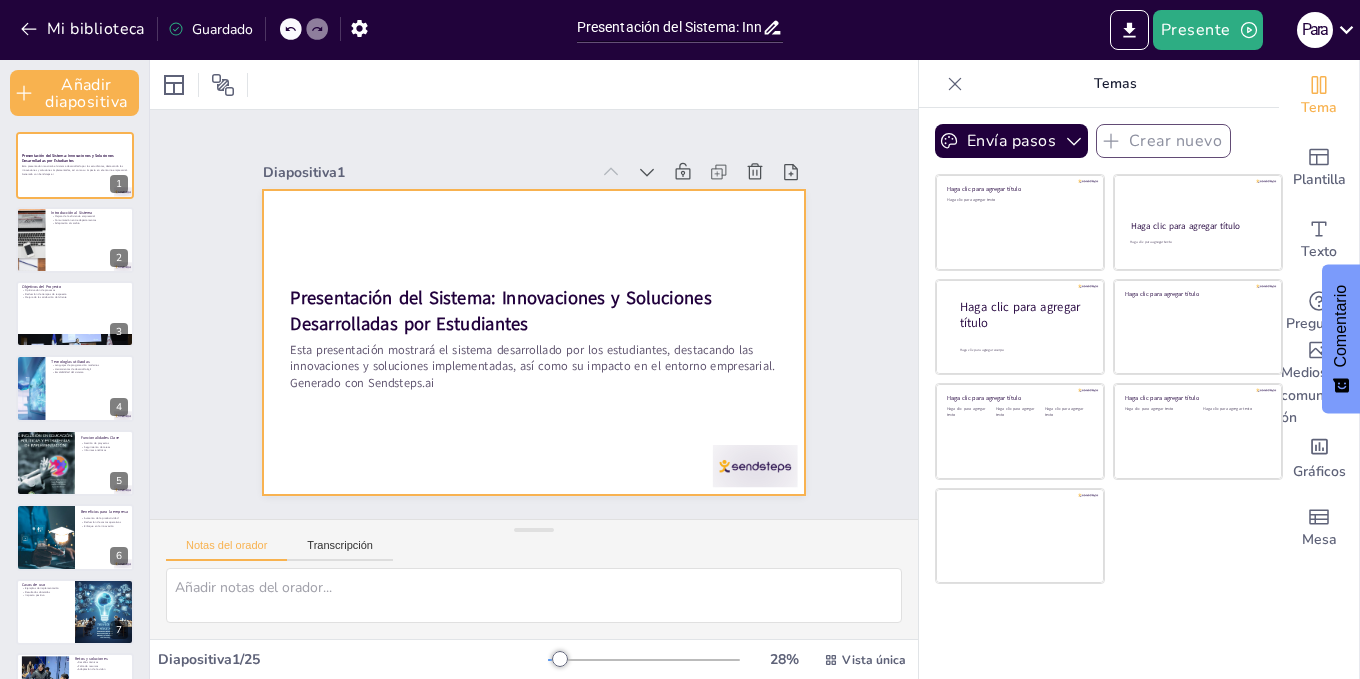 checkbox on "true" 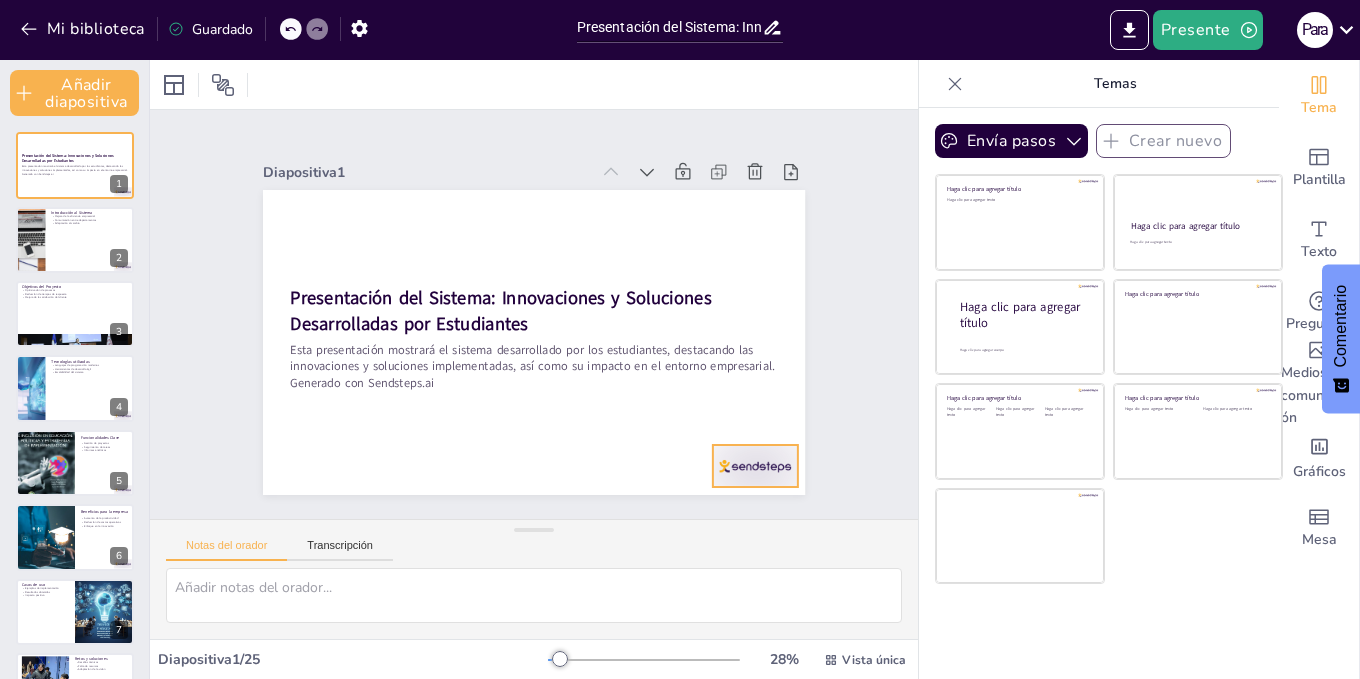 checkbox on "true" 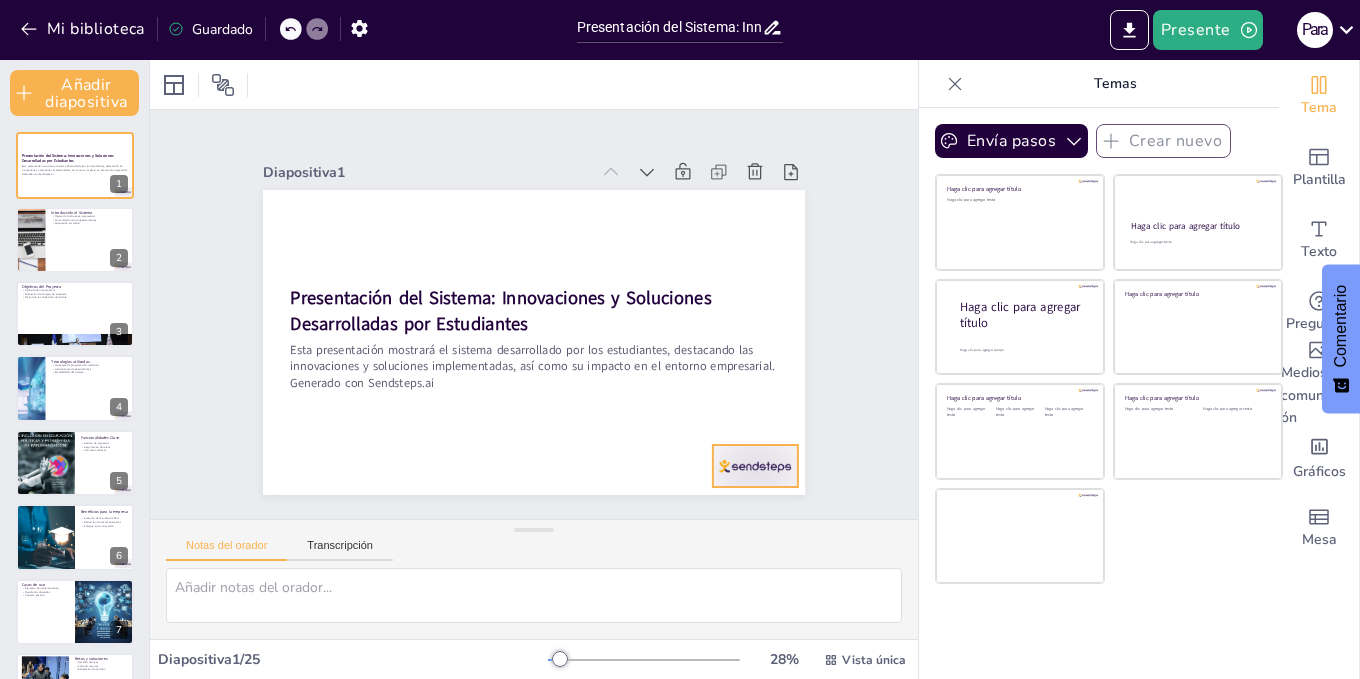 checkbox on "true" 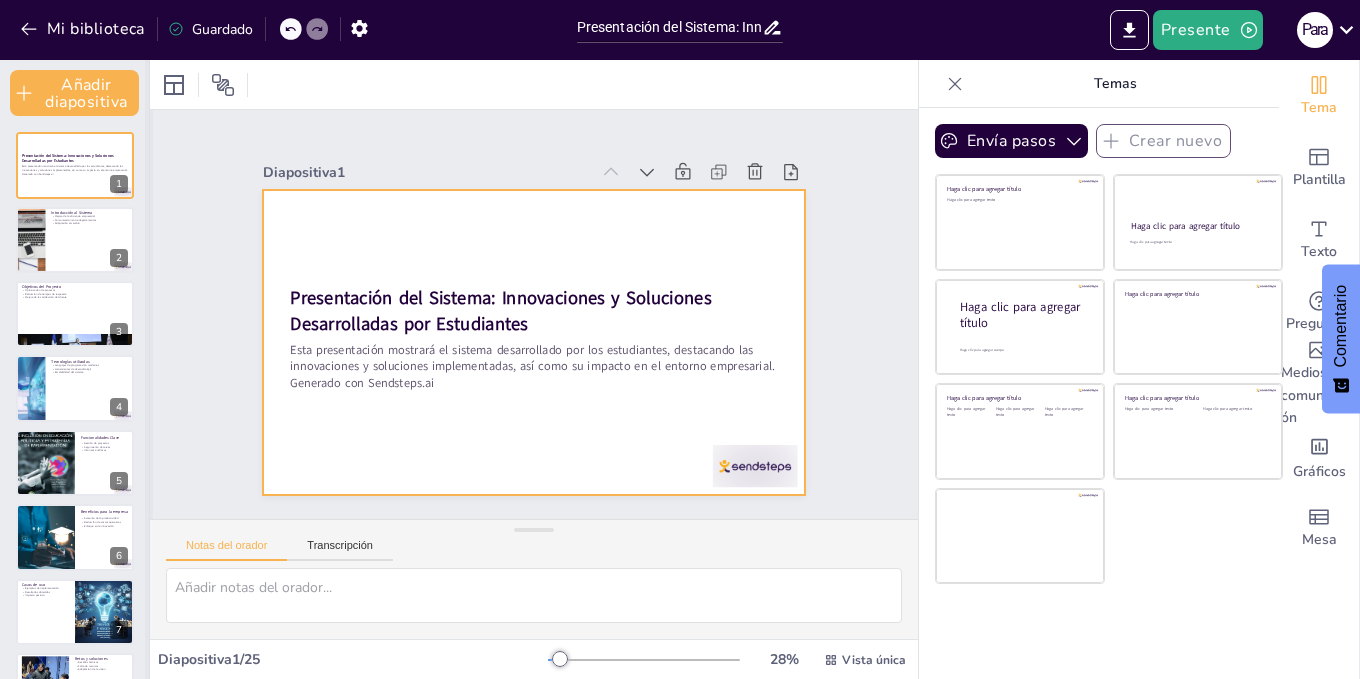 checkbox on "true" 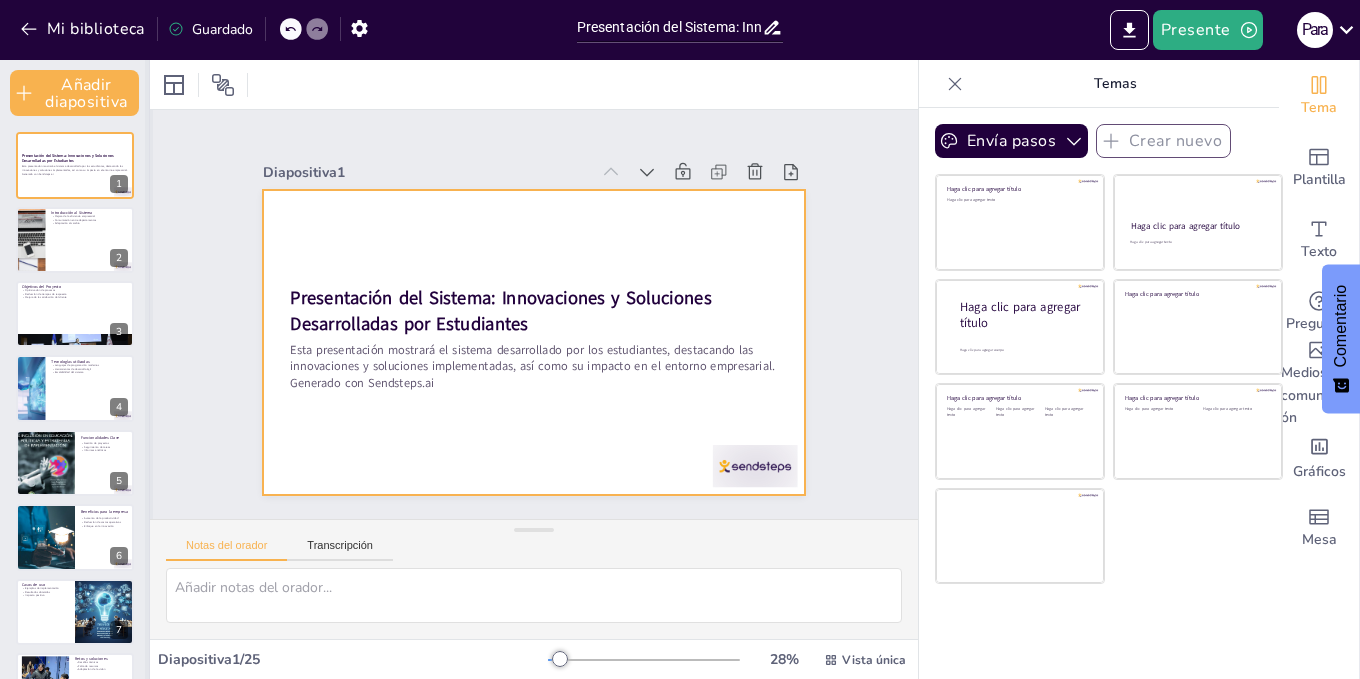 checkbox on "true" 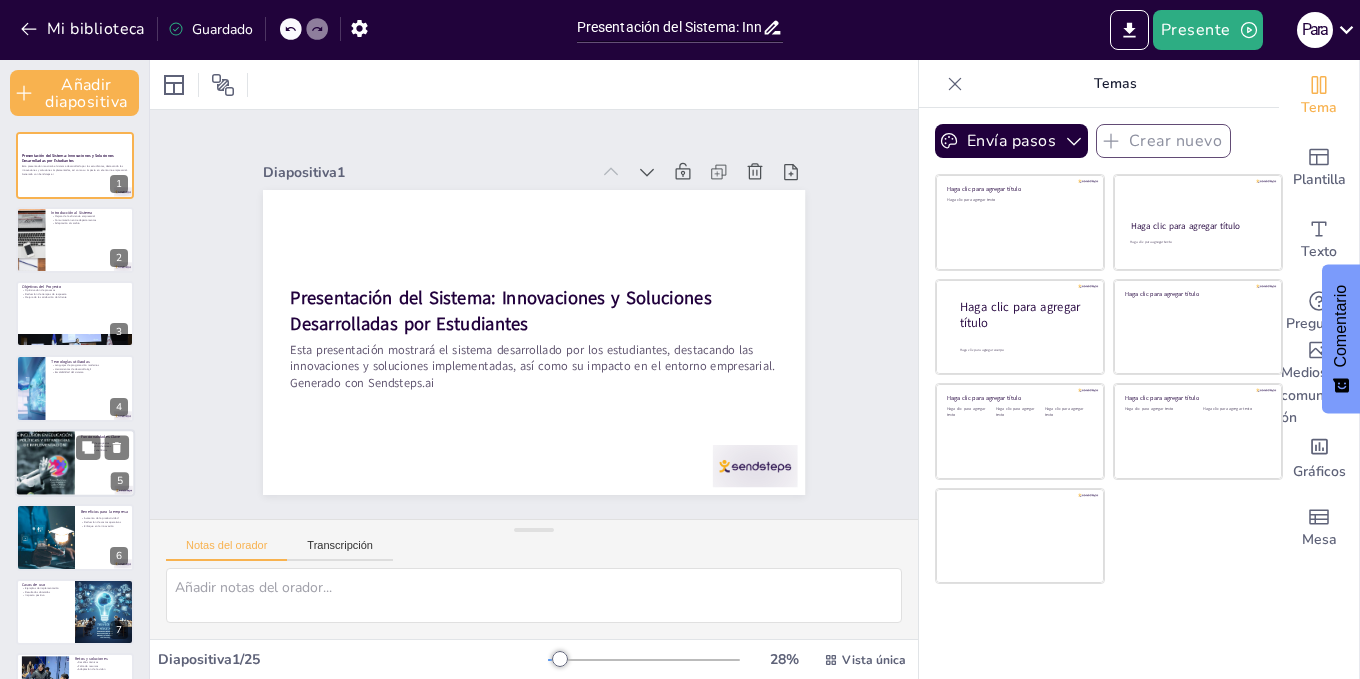 checkbox on "true" 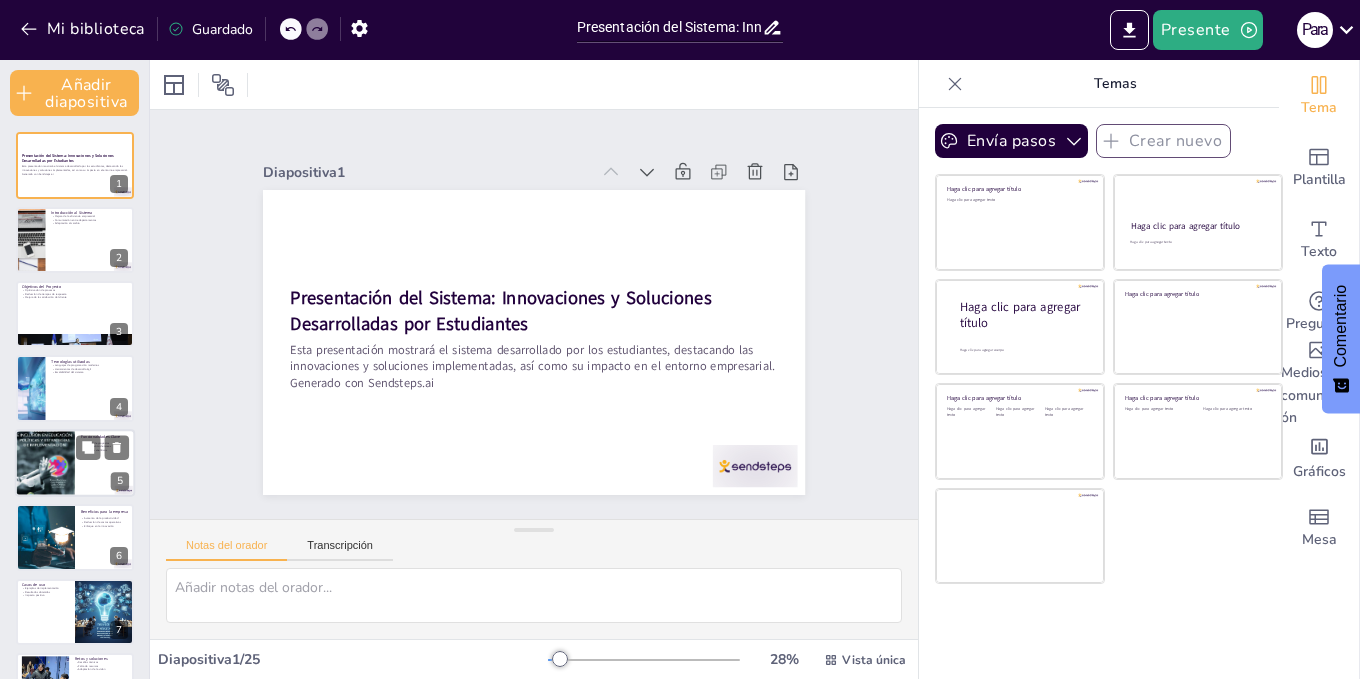checkbox on "true" 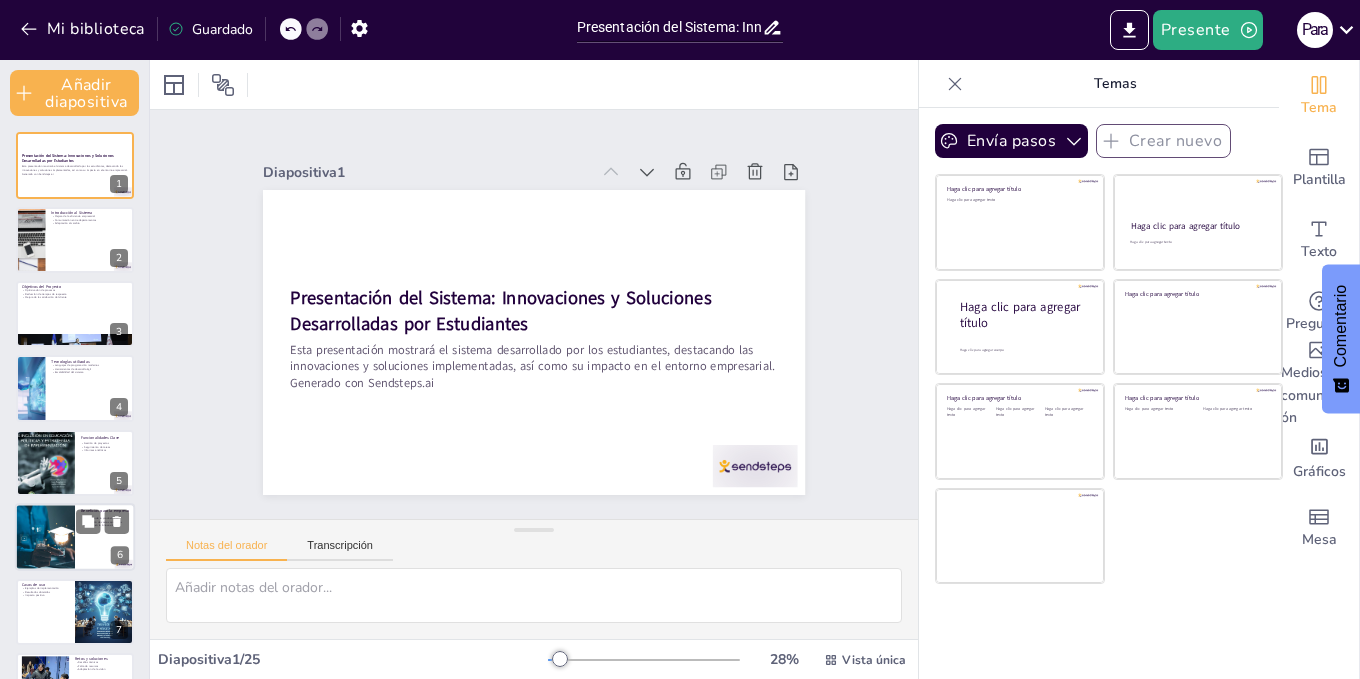 checkbox on "true" 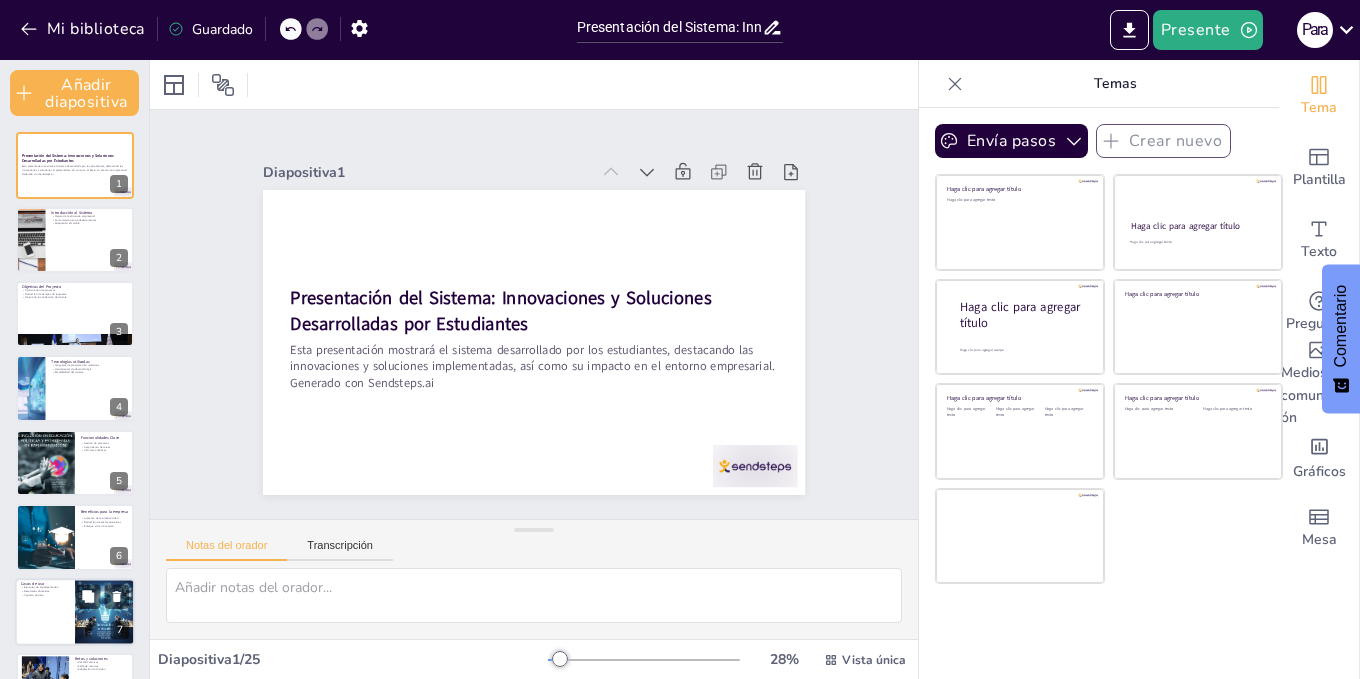 checkbox on "true" 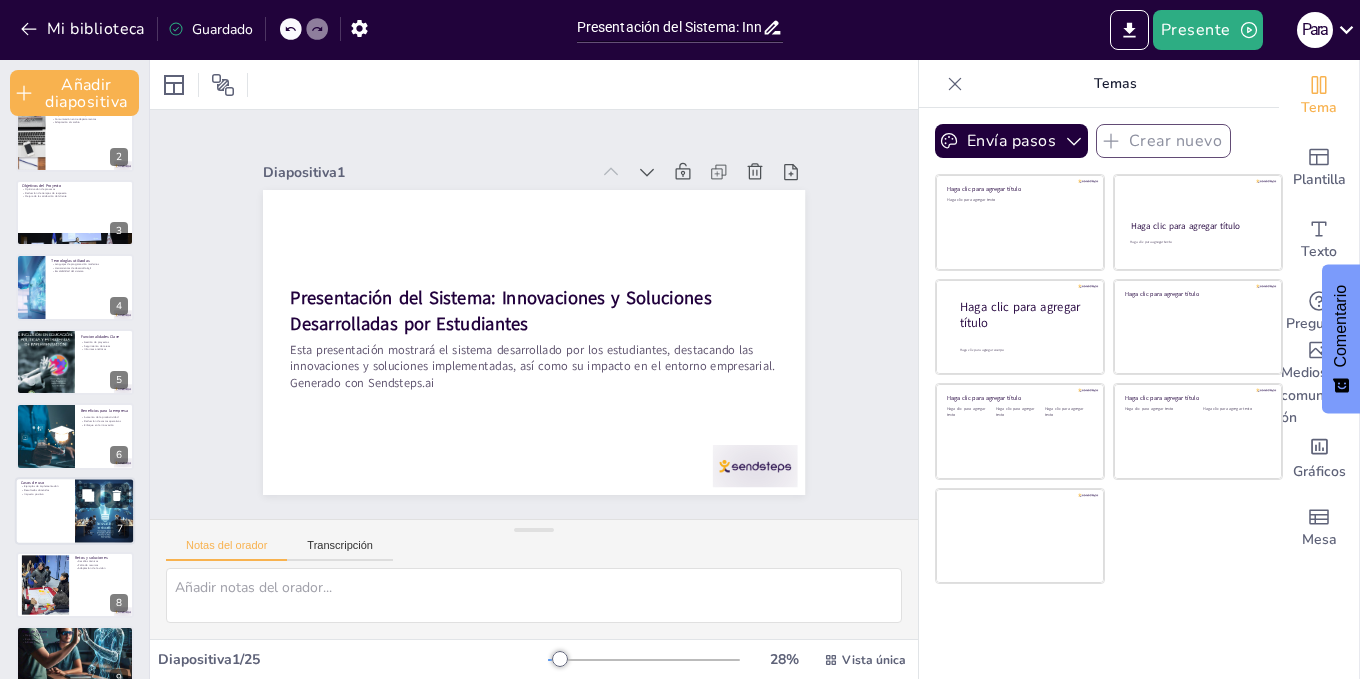 checkbox on "true" 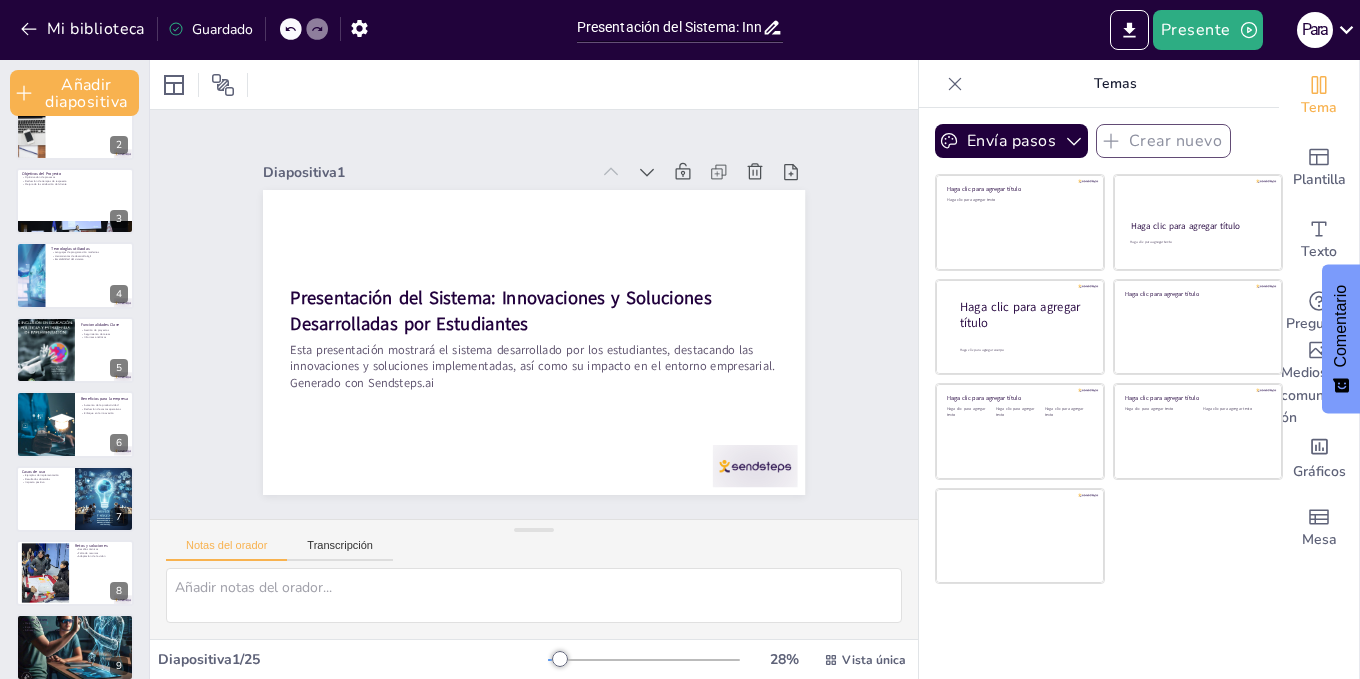 scroll, scrollTop: 0, scrollLeft: 0, axis: both 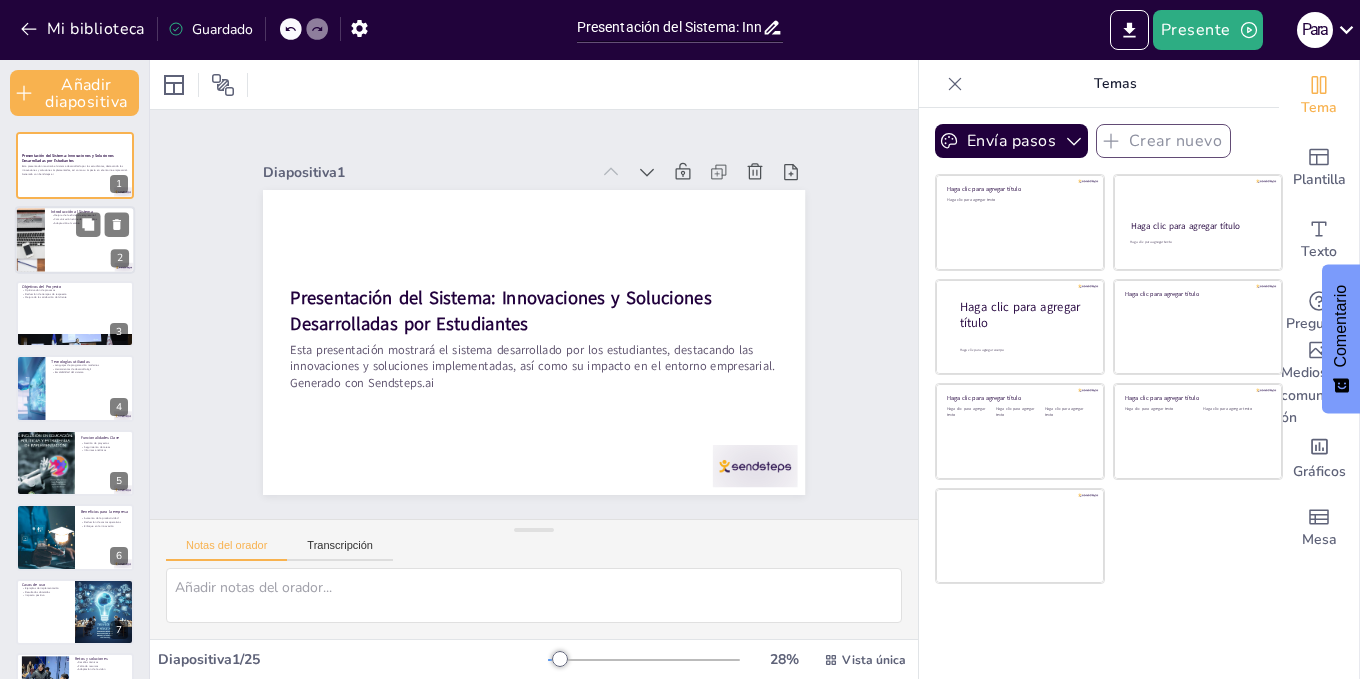 click at bounding box center (29, 240) 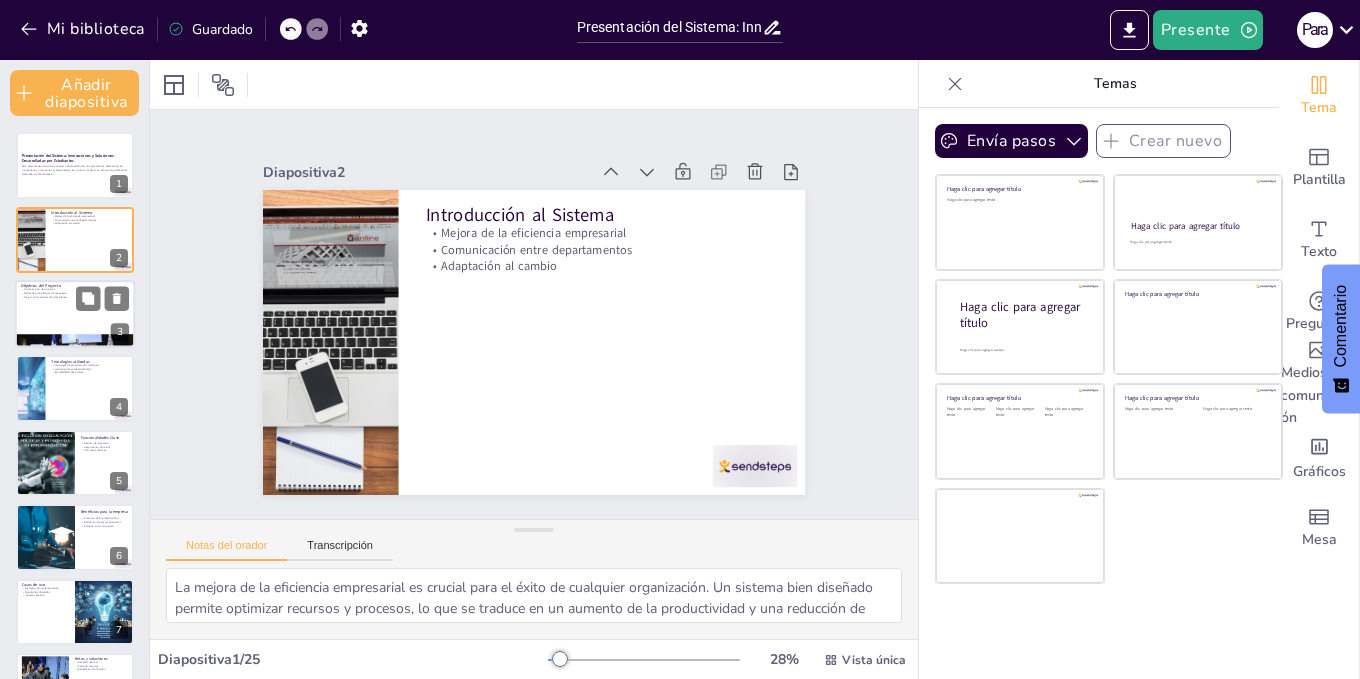 click at bounding box center [75, 314] 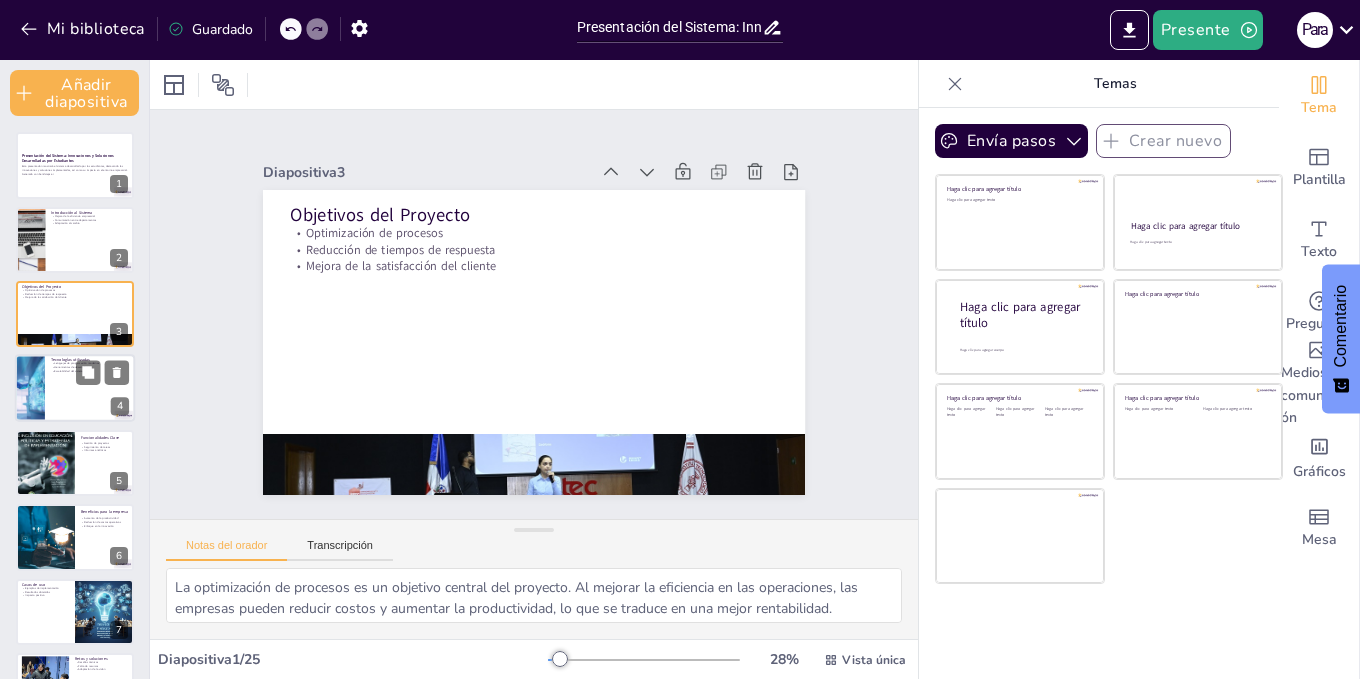 click at bounding box center (75, 389) 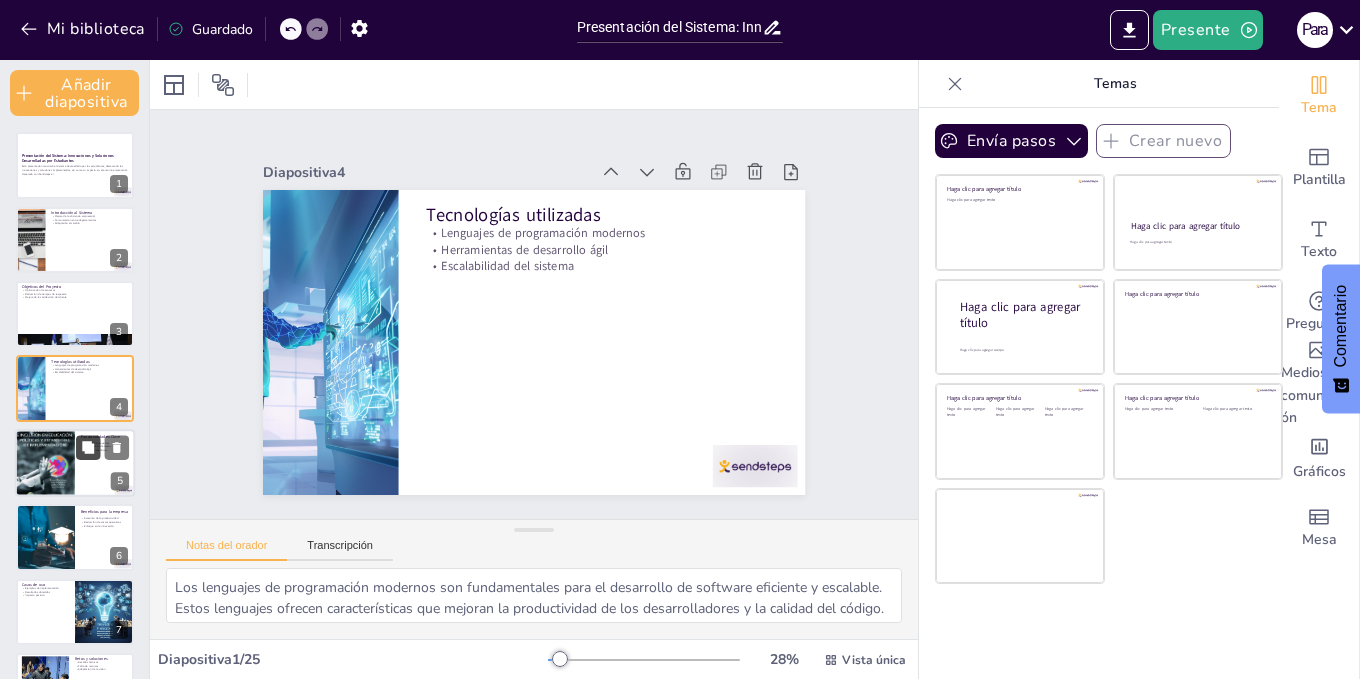 click at bounding box center (88, 447) 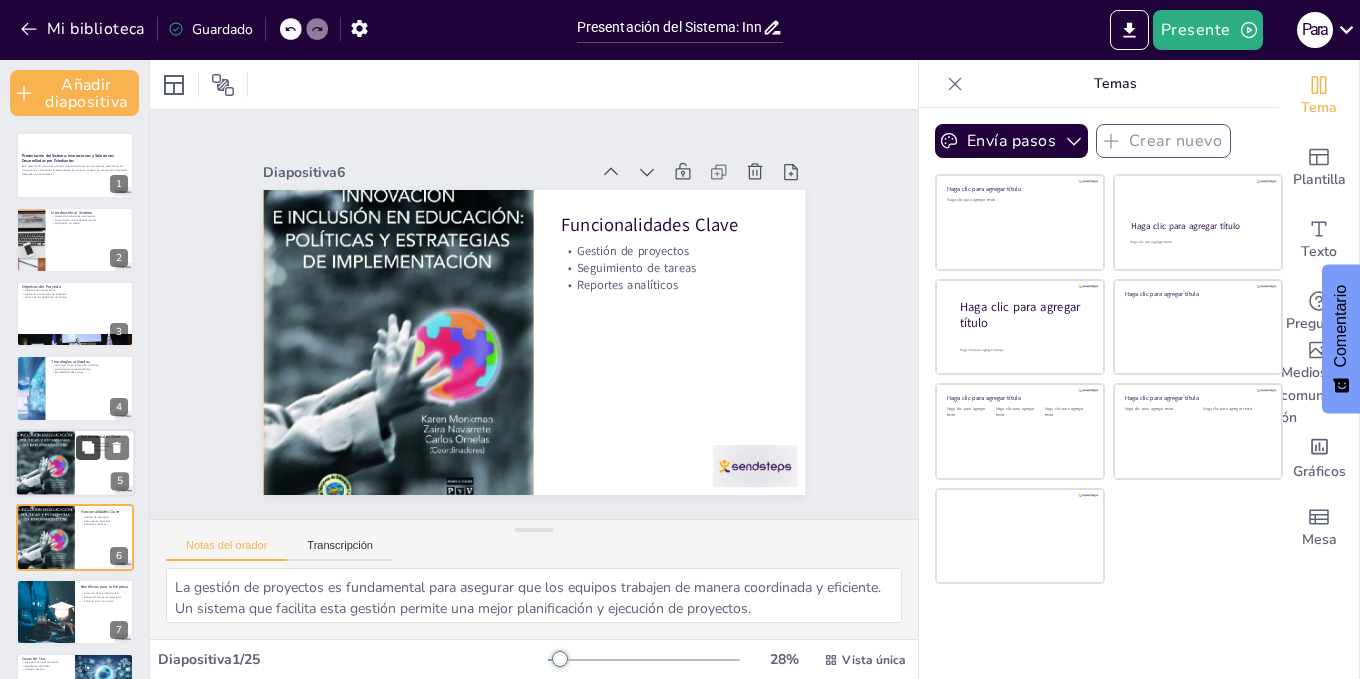 scroll, scrollTop: 140, scrollLeft: 0, axis: vertical 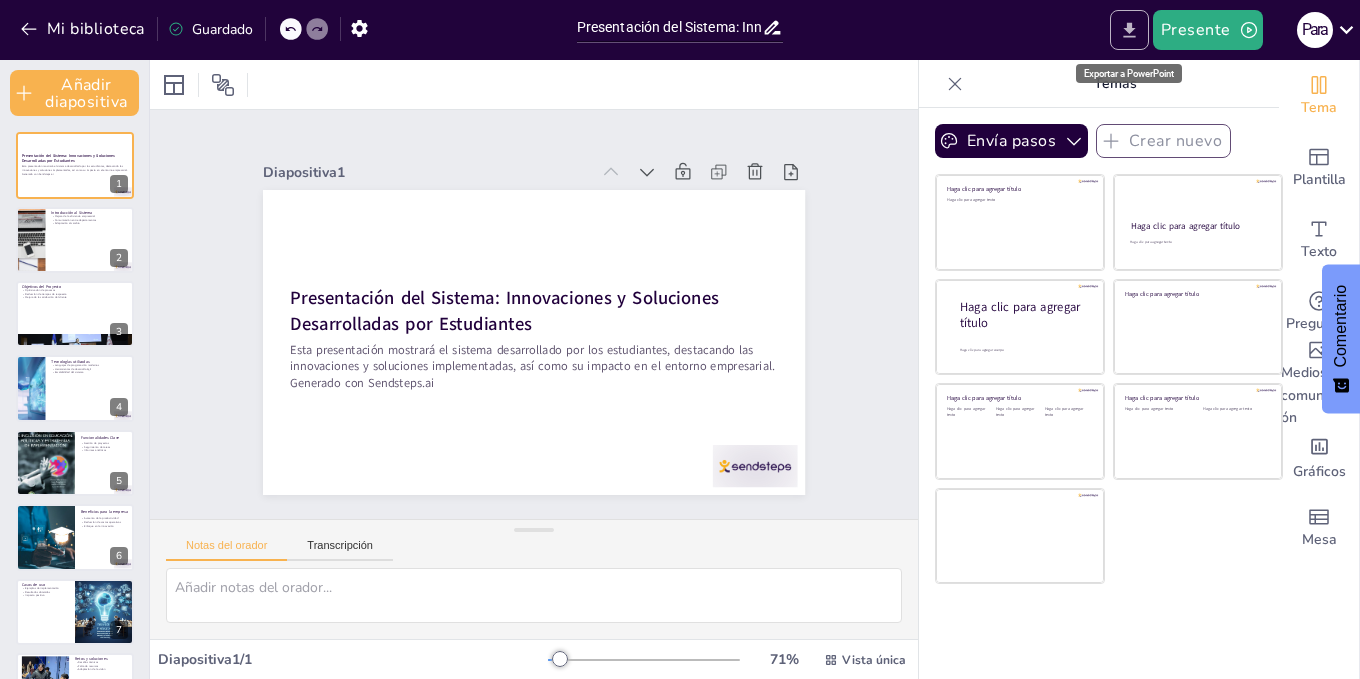 click 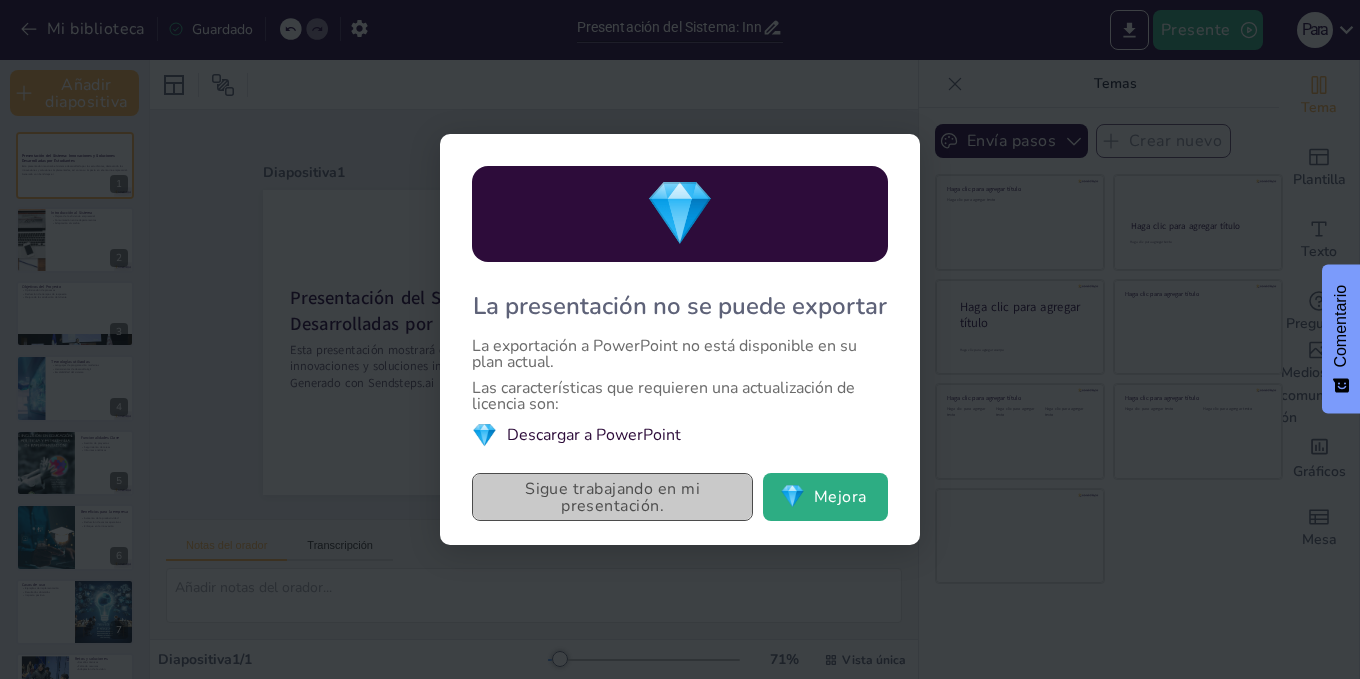 click on "Sigue trabajando en mi presentación." at bounding box center (612, 497) 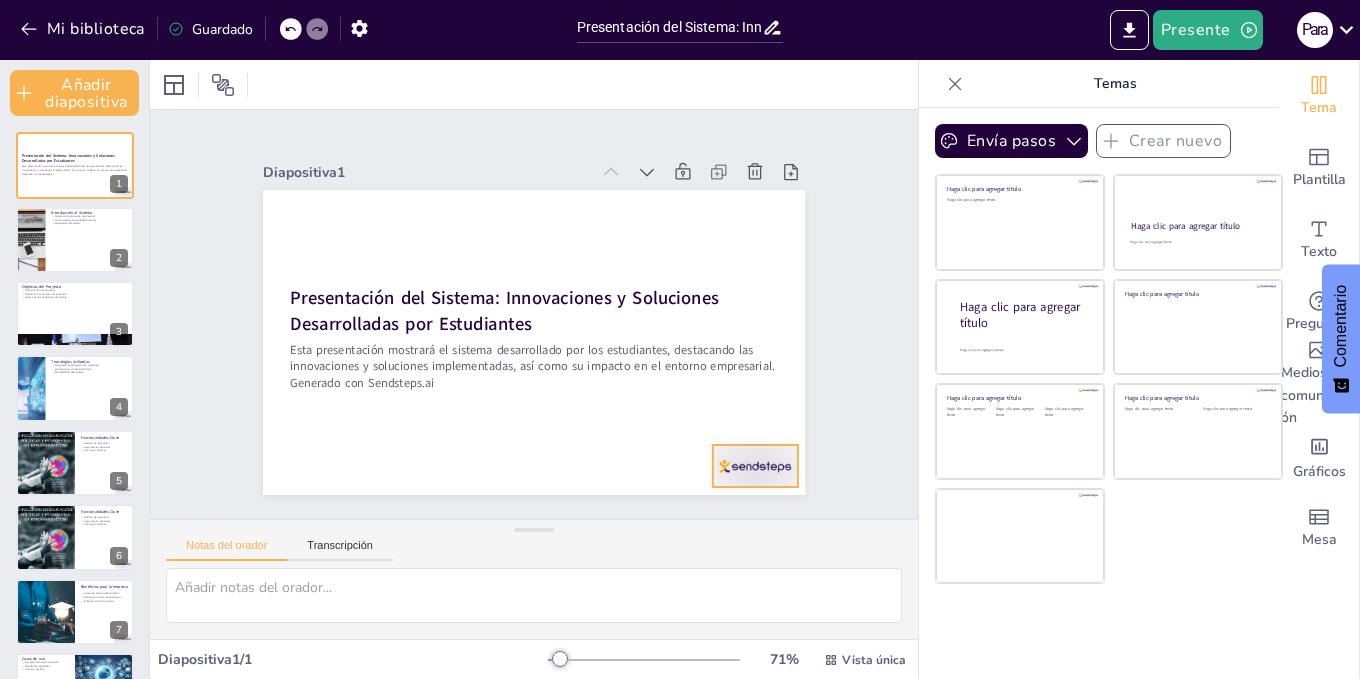 click at bounding box center [755, 466] 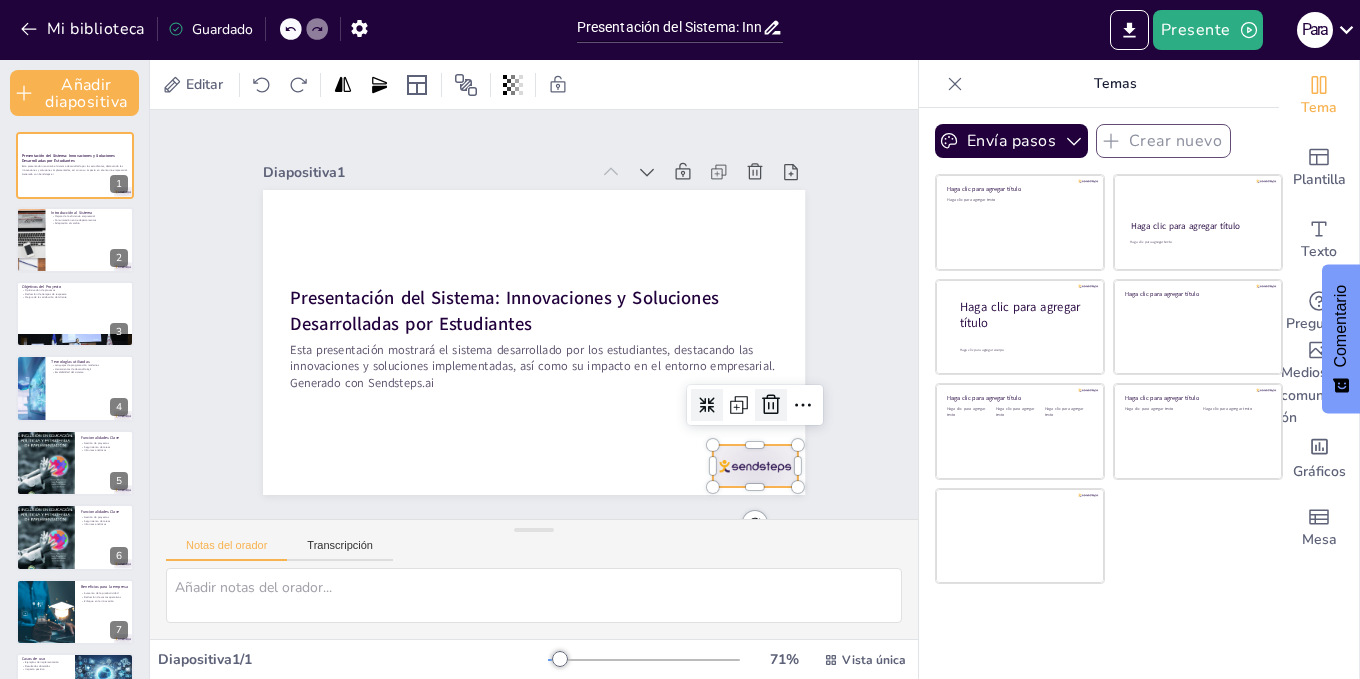 click 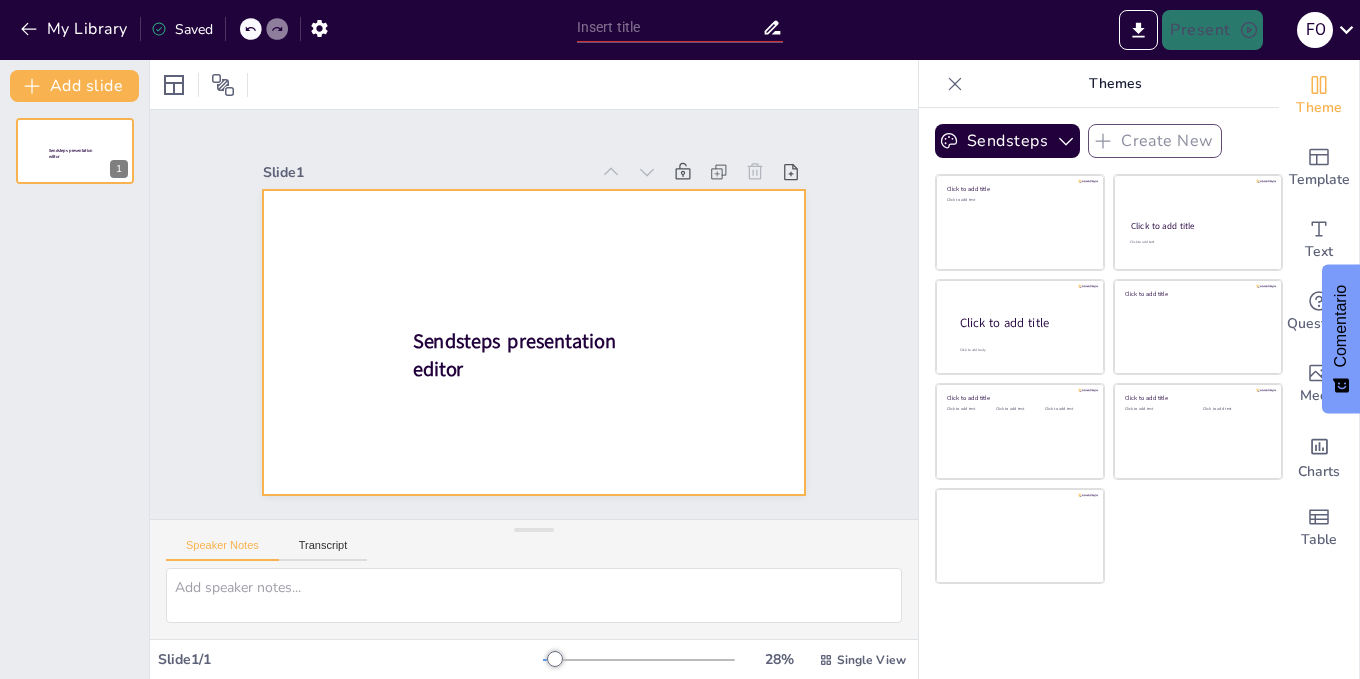 scroll, scrollTop: 0, scrollLeft: 0, axis: both 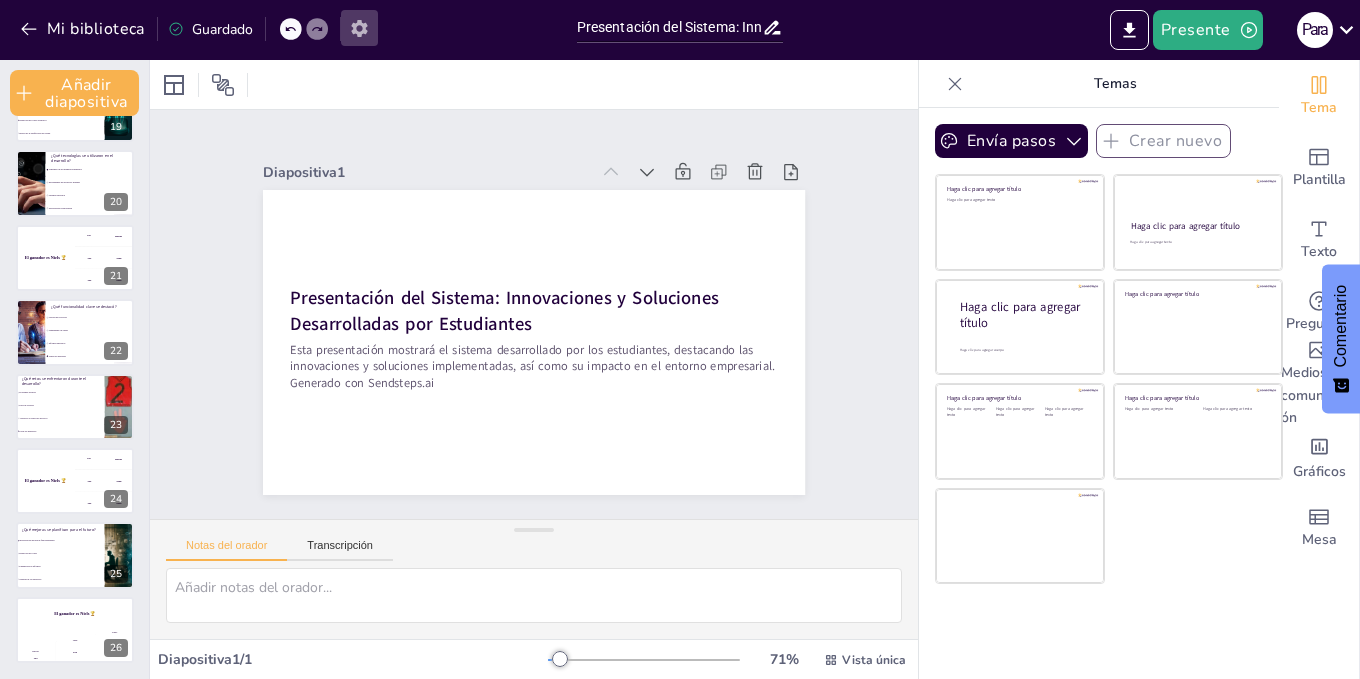 click 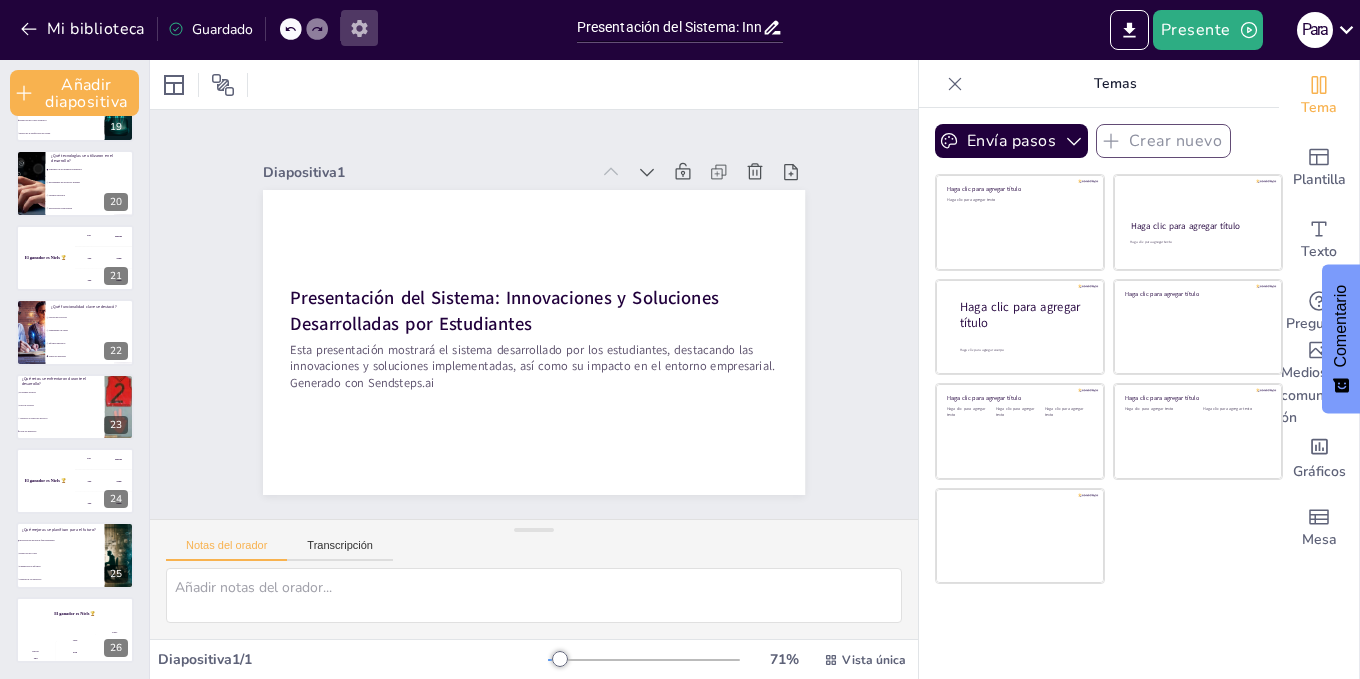 click 